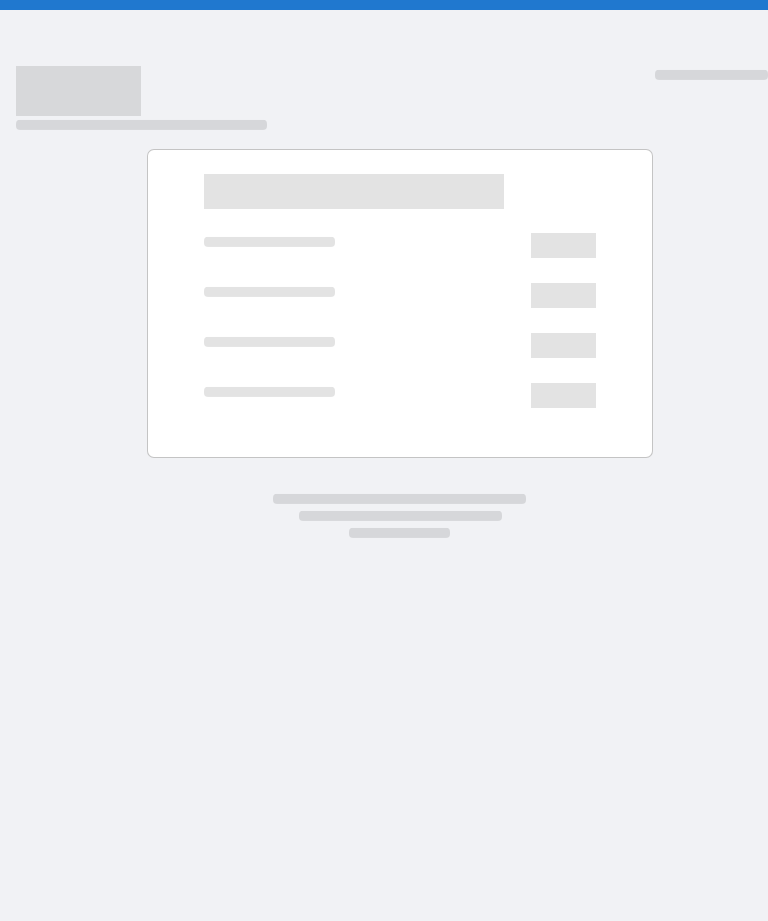 scroll, scrollTop: 0, scrollLeft: 0, axis: both 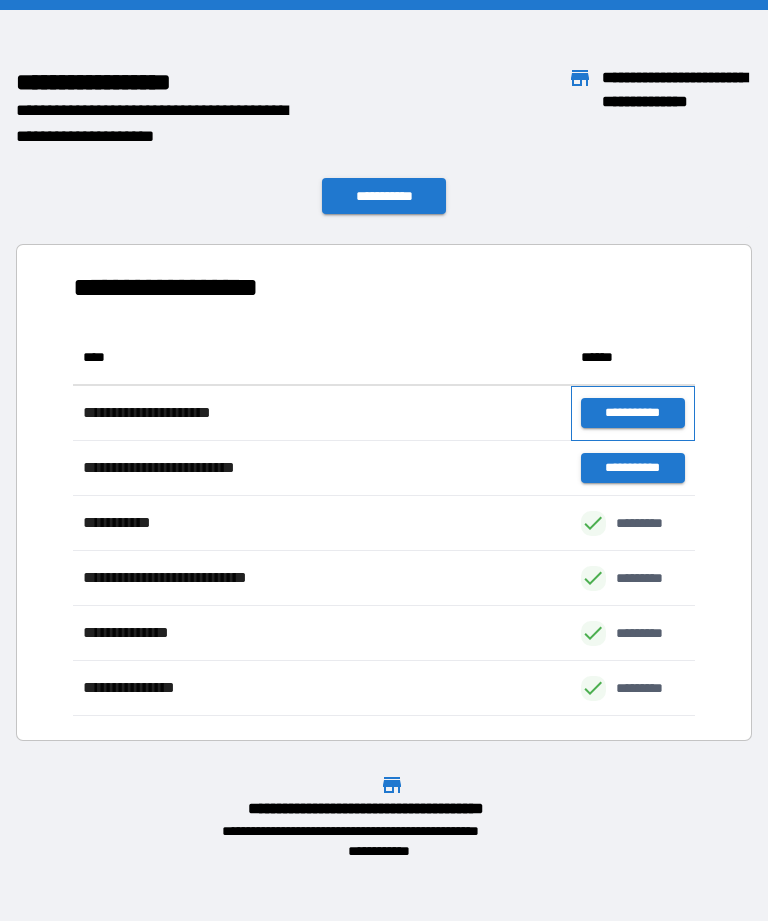 click on "**********" at bounding box center (633, 413) 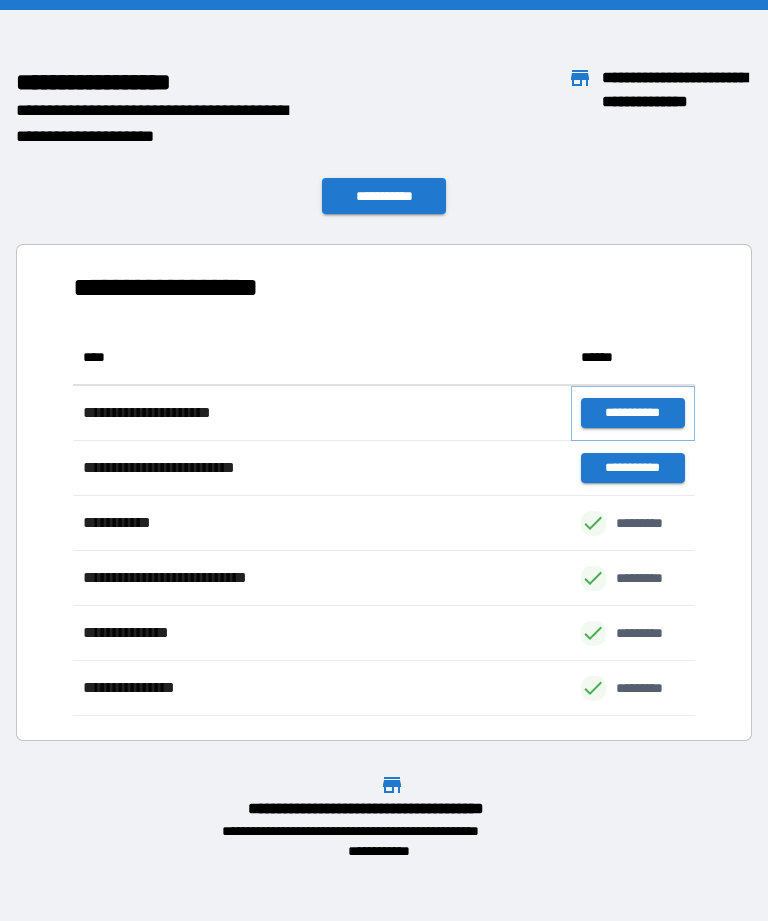 click on "**********" at bounding box center (633, 413) 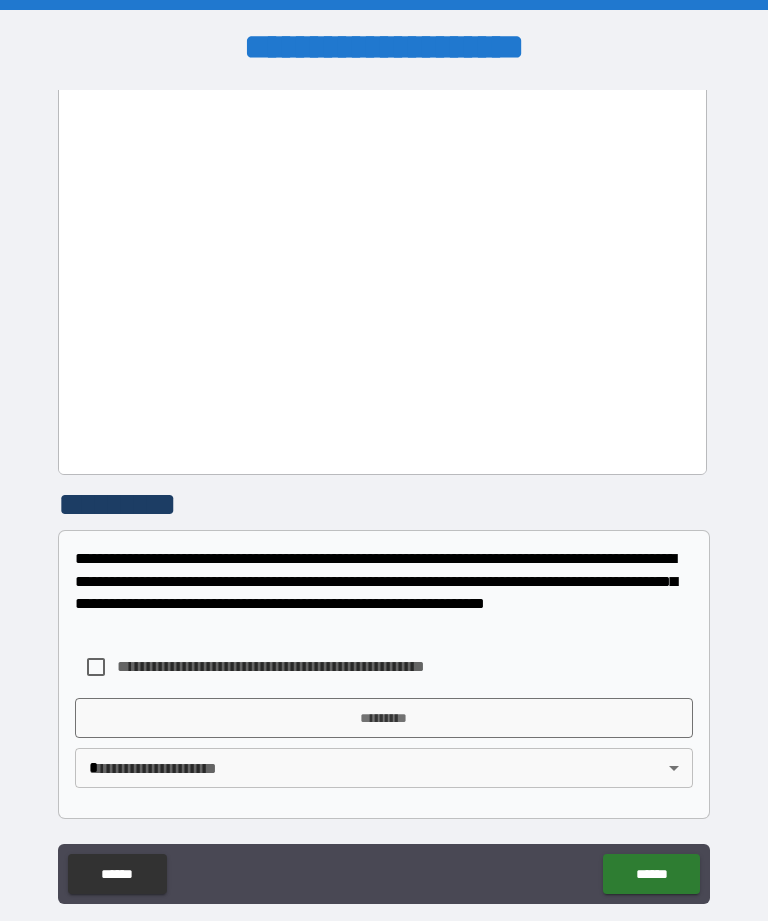 scroll, scrollTop: 2233, scrollLeft: 0, axis: vertical 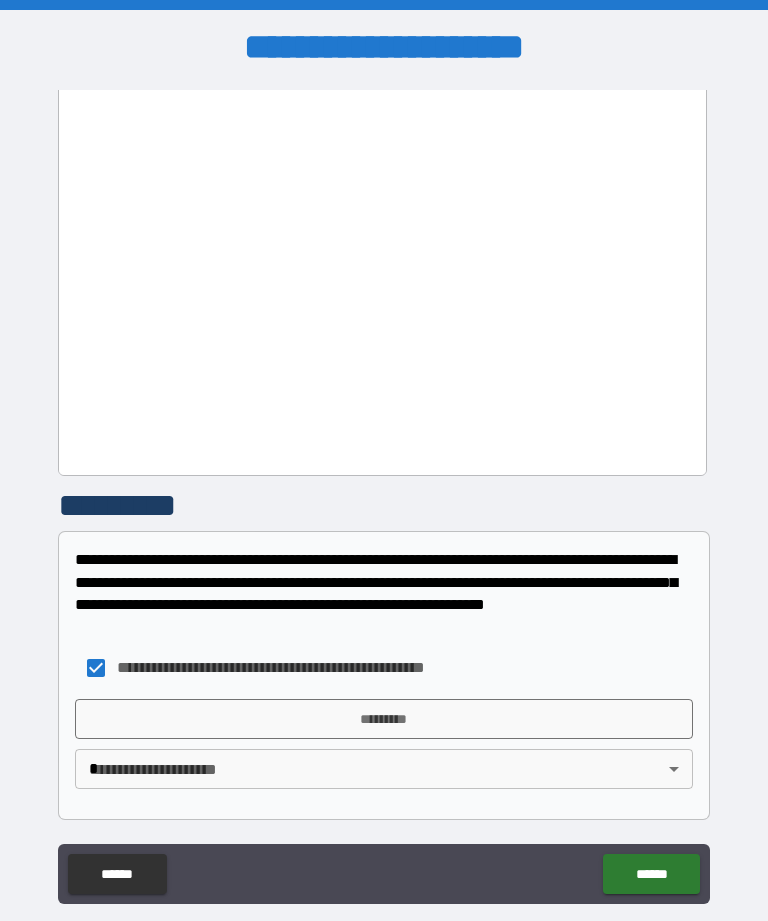 click on "**********" at bounding box center [384, 492] 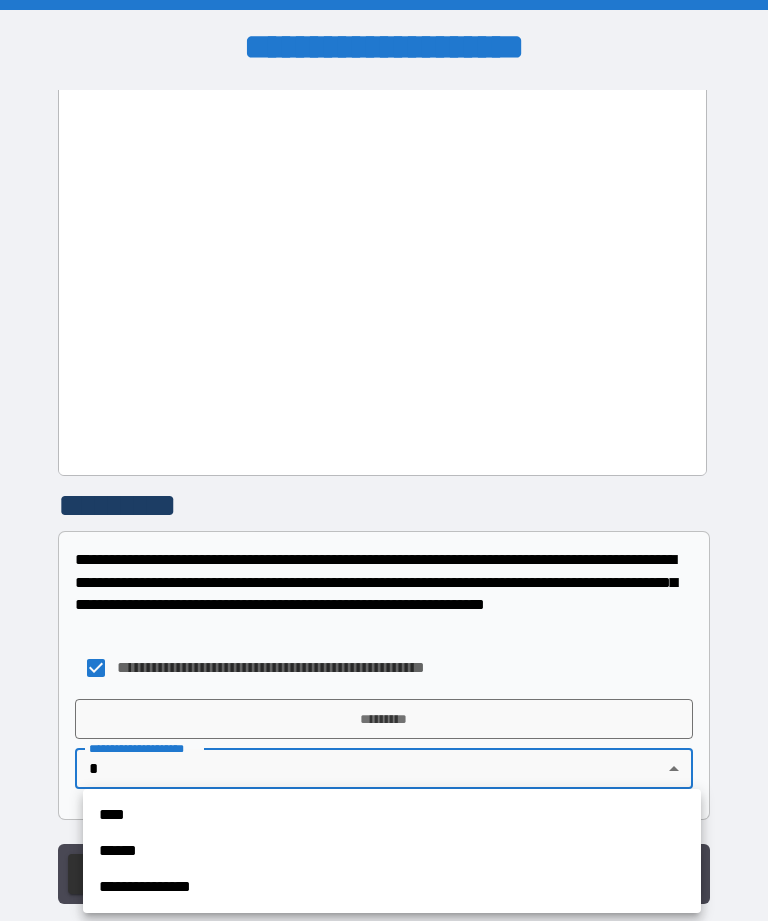 click on "****" at bounding box center (392, 815) 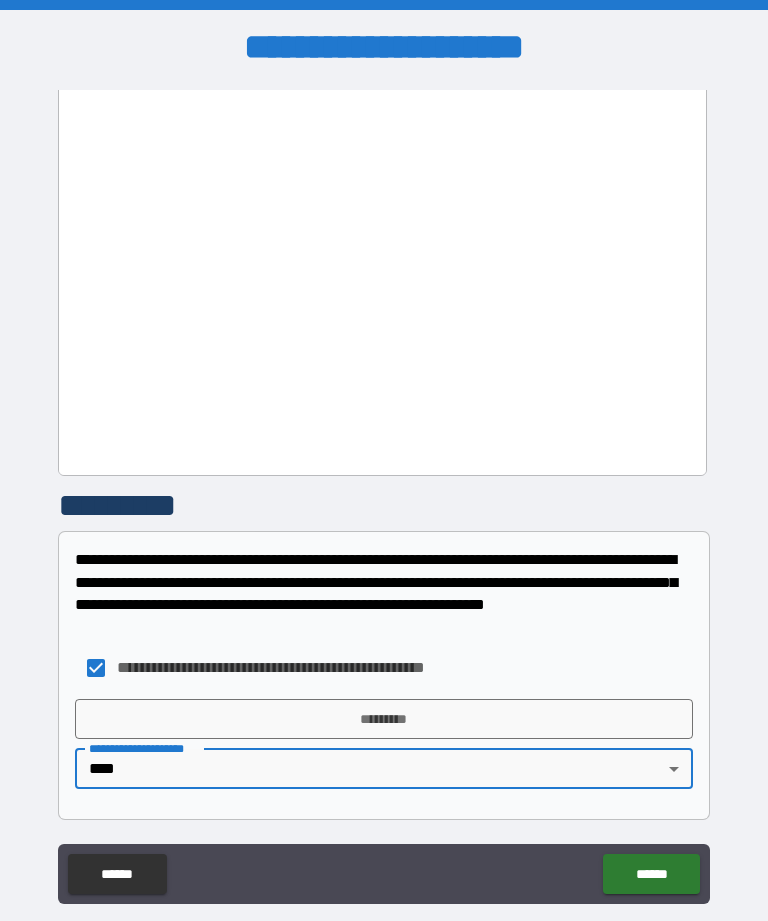 click on "*********" at bounding box center [384, 719] 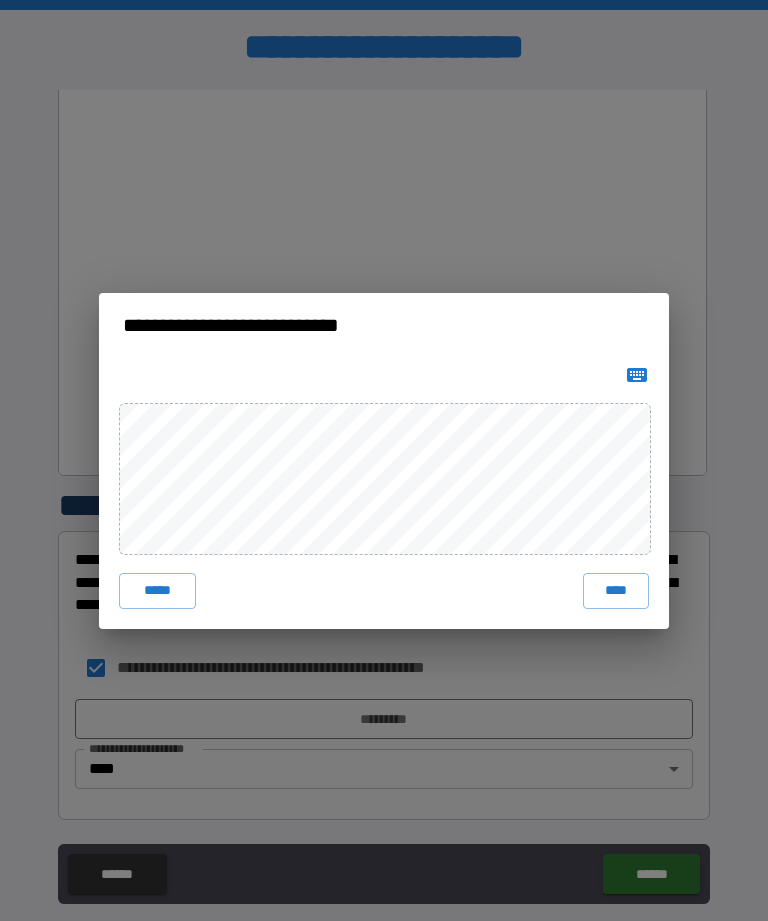 click on "****" at bounding box center [616, 591] 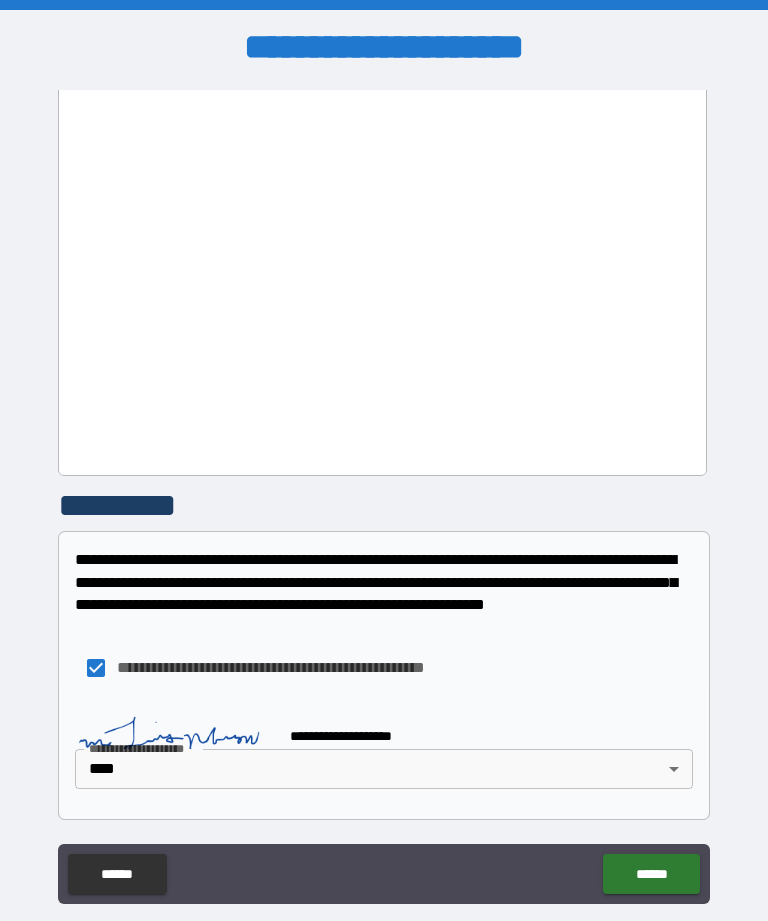 scroll, scrollTop: 2223, scrollLeft: 0, axis: vertical 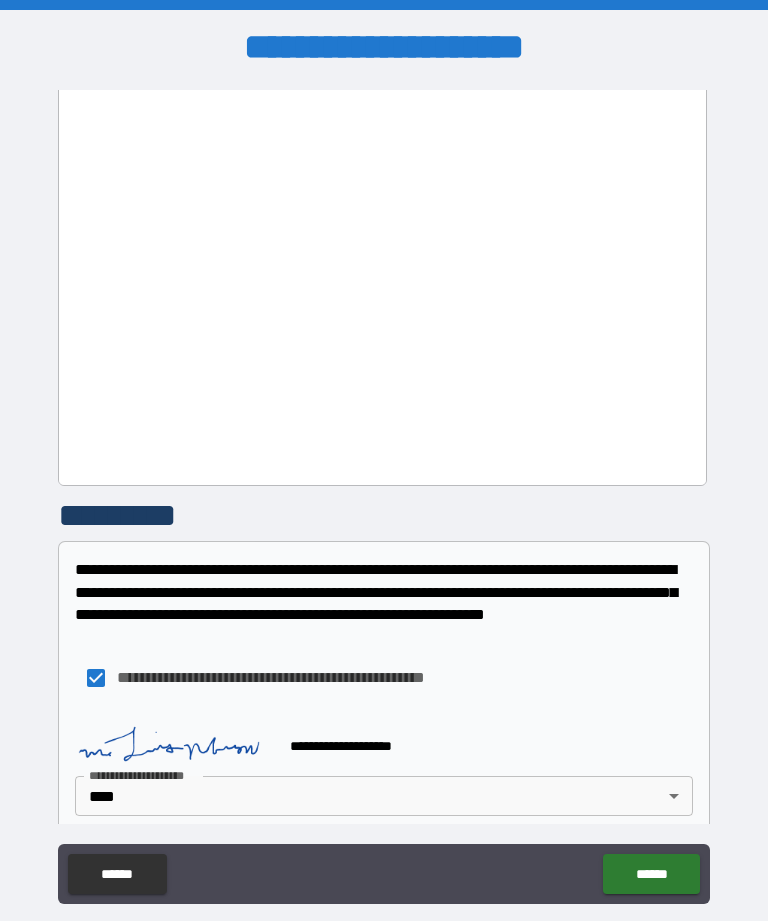 click on "******" at bounding box center (651, 874) 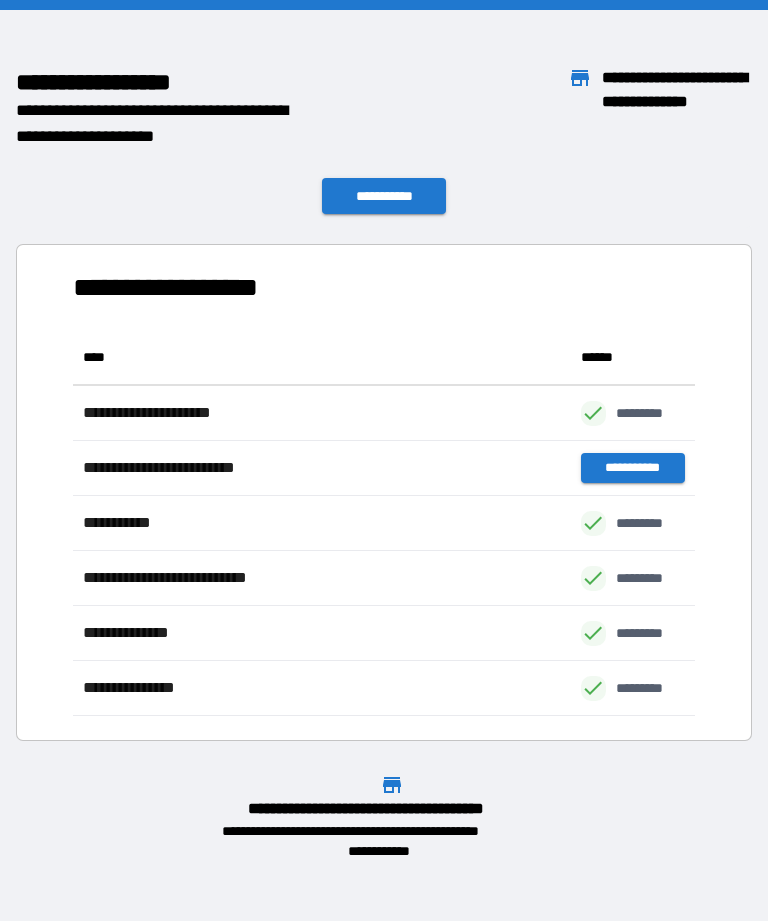 scroll, scrollTop: 386, scrollLeft: 622, axis: both 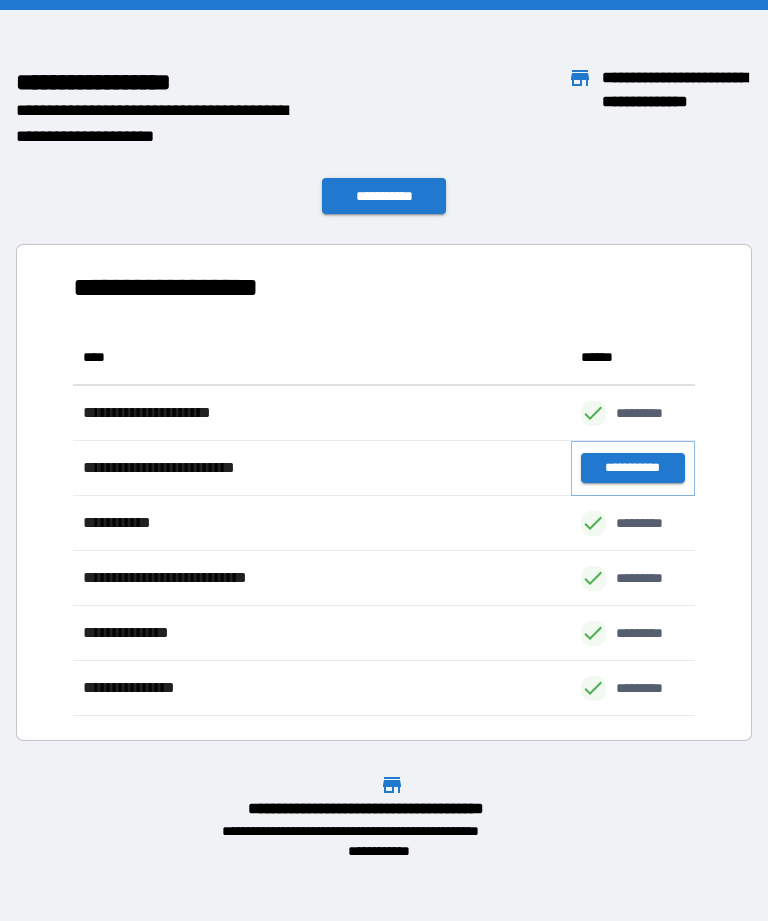 click on "**********" at bounding box center [633, 468] 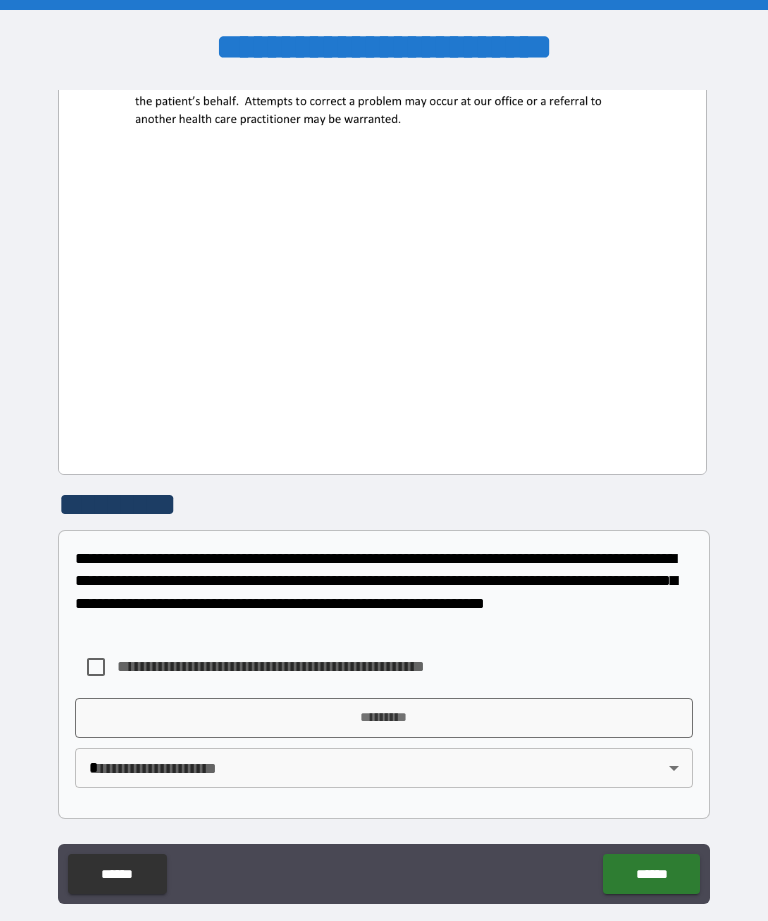 scroll, scrollTop: 1359, scrollLeft: 0, axis: vertical 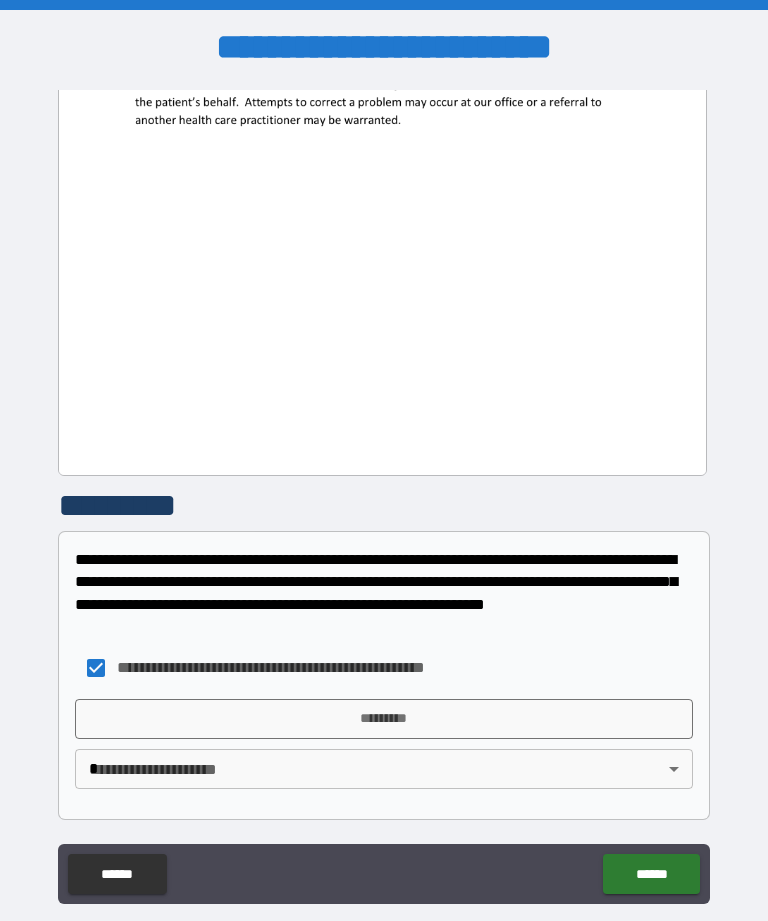 click on "**********" at bounding box center (384, 492) 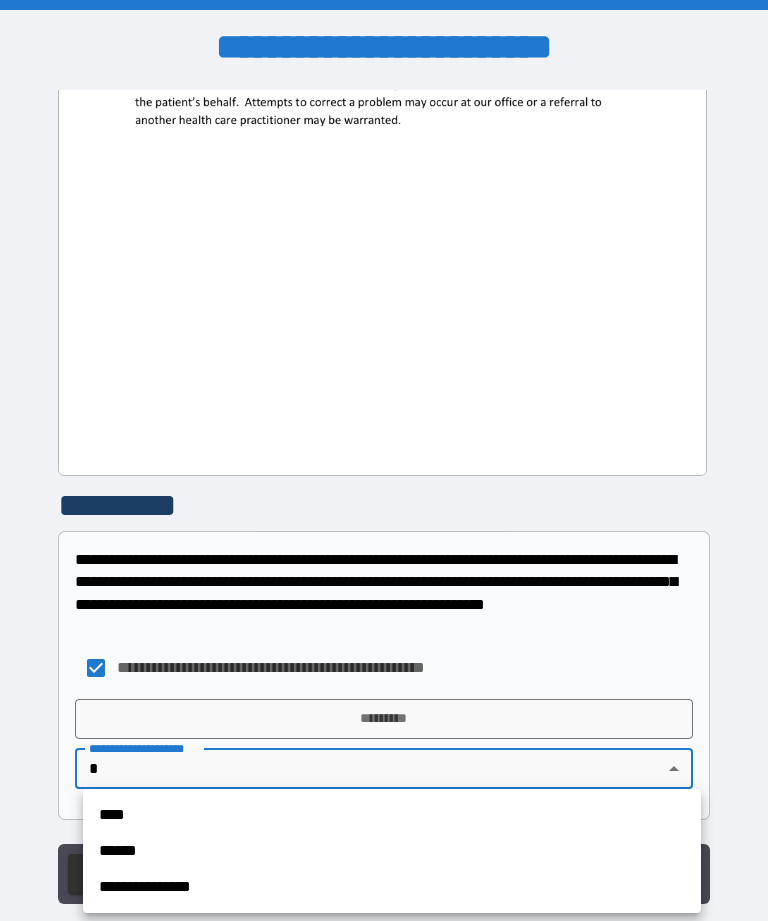 click on "****" at bounding box center [392, 815] 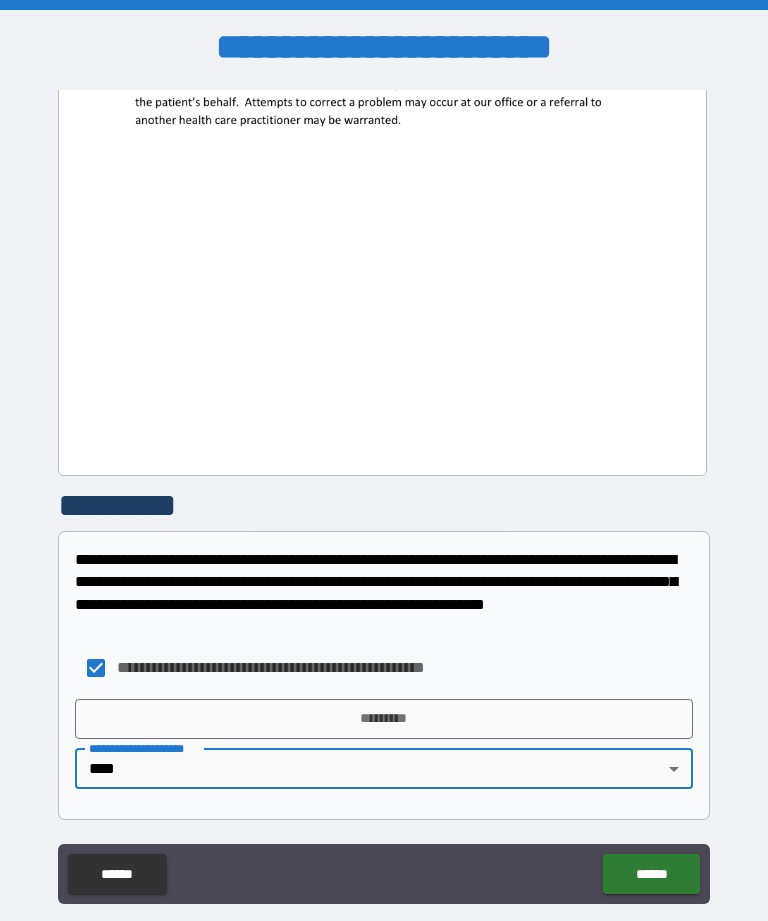 click on "*********" at bounding box center (384, 719) 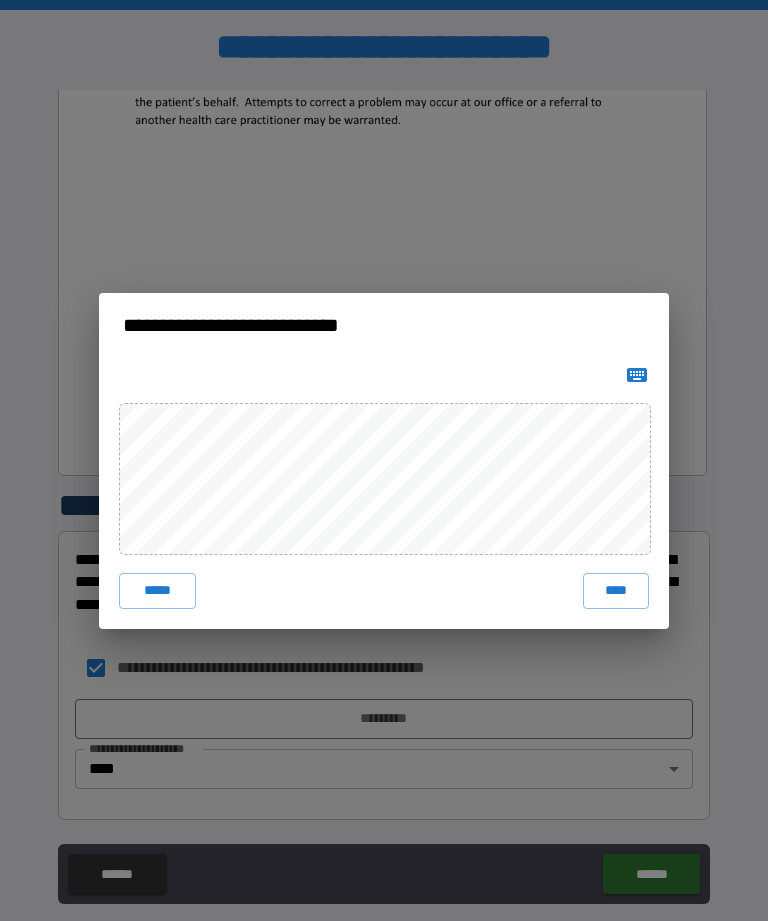 click on "****" at bounding box center [616, 591] 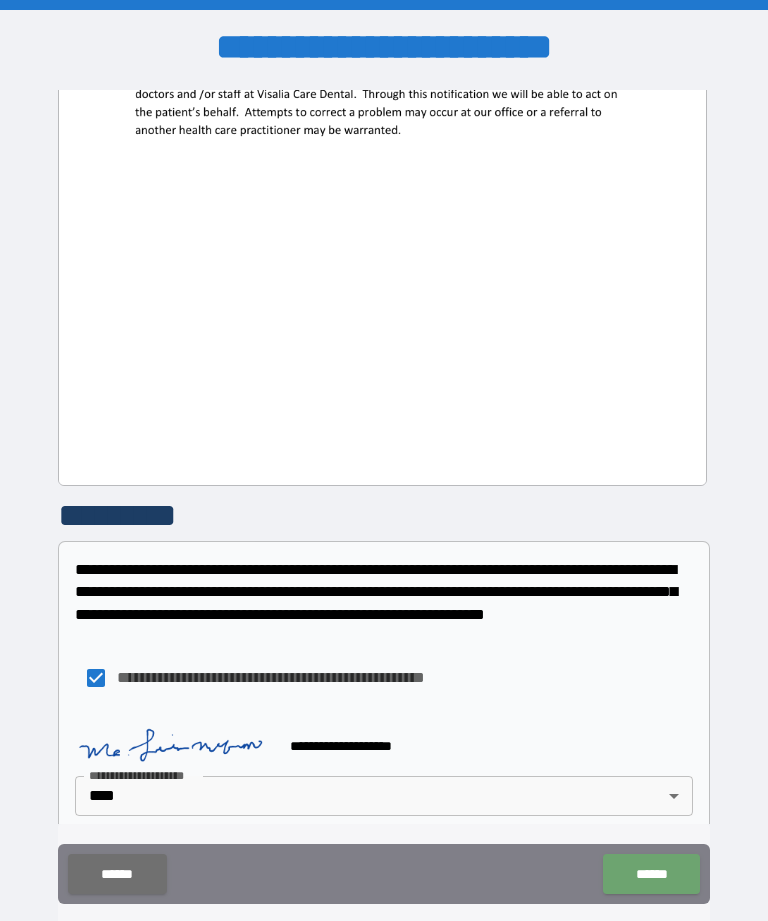 click on "******" at bounding box center [651, 874] 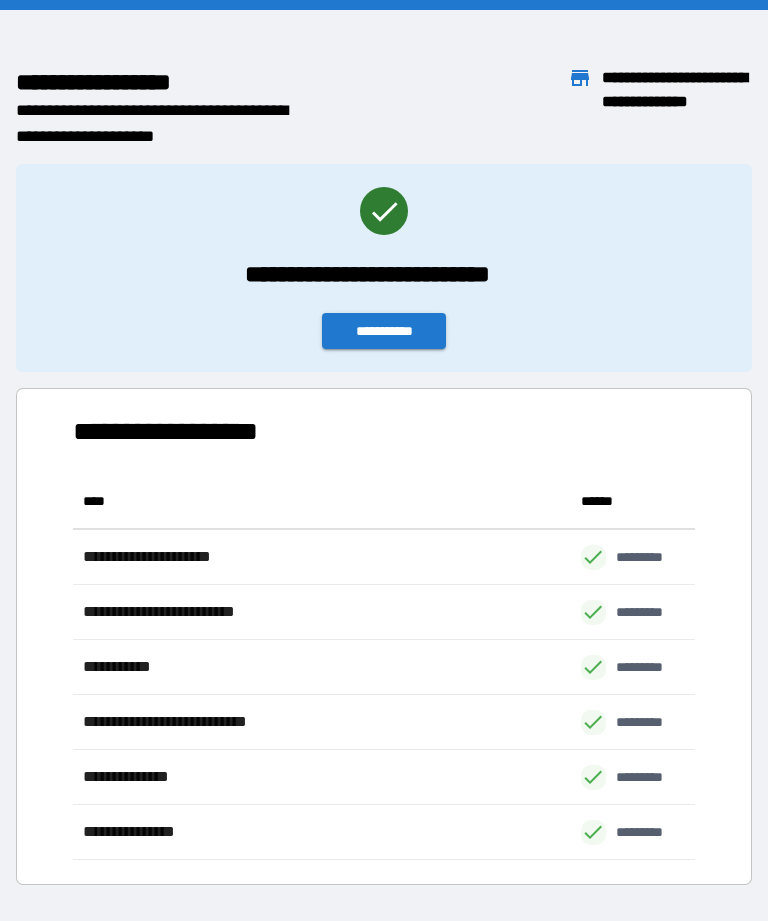 scroll, scrollTop: 1, scrollLeft: 1, axis: both 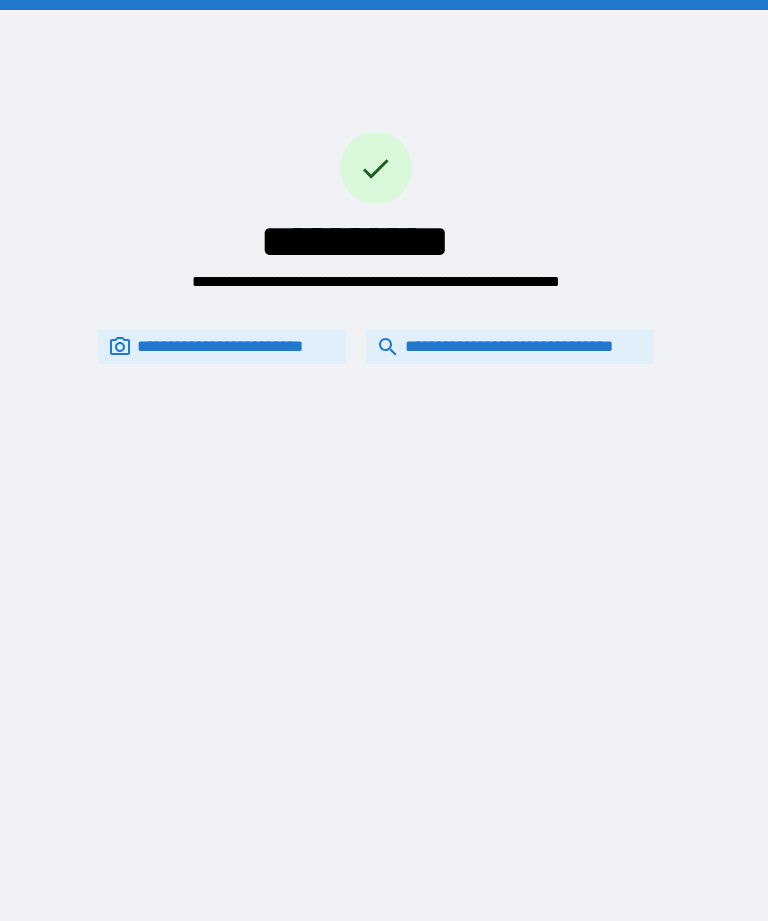 click on "**********" at bounding box center (376, 196) 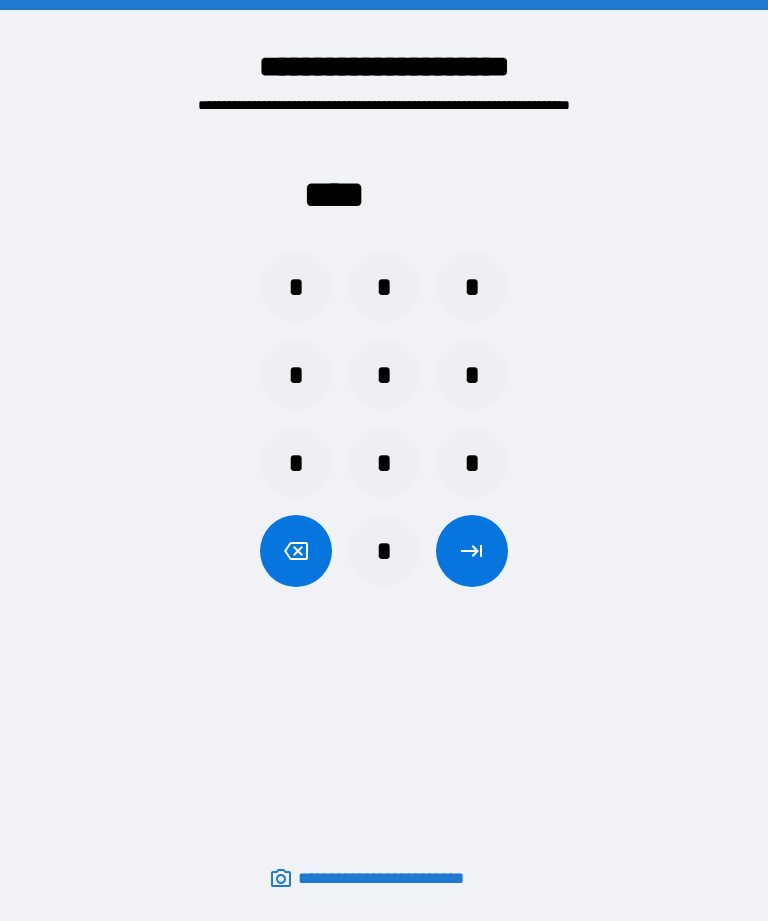 click on "*" at bounding box center (384, 287) 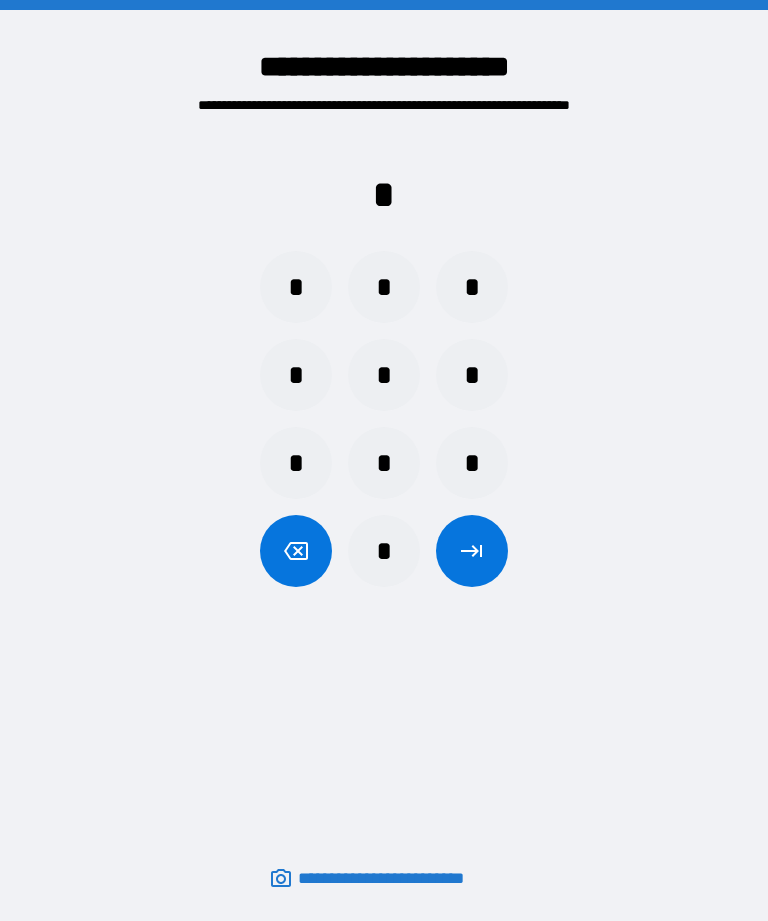 click on "*" at bounding box center (296, 287) 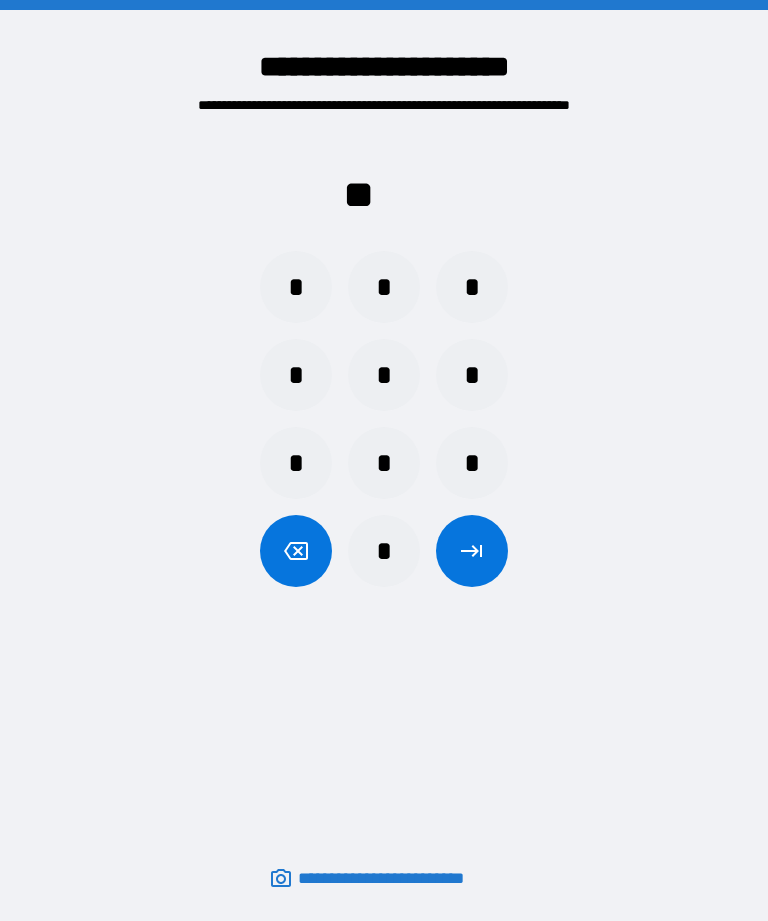 click on "*" at bounding box center [472, 287] 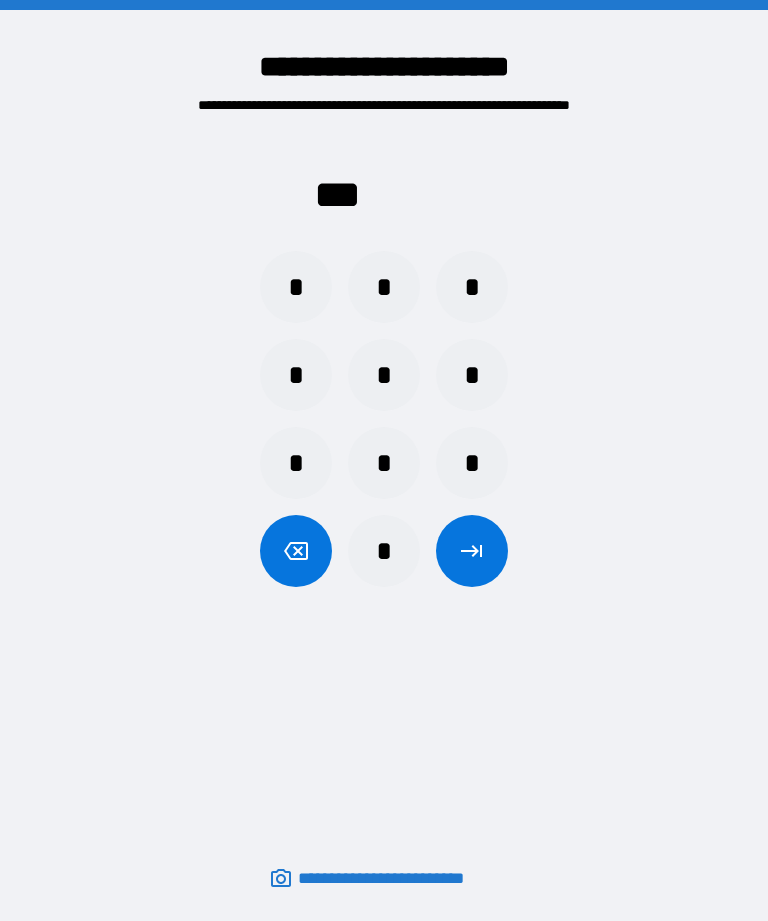click on "*" at bounding box center (472, 375) 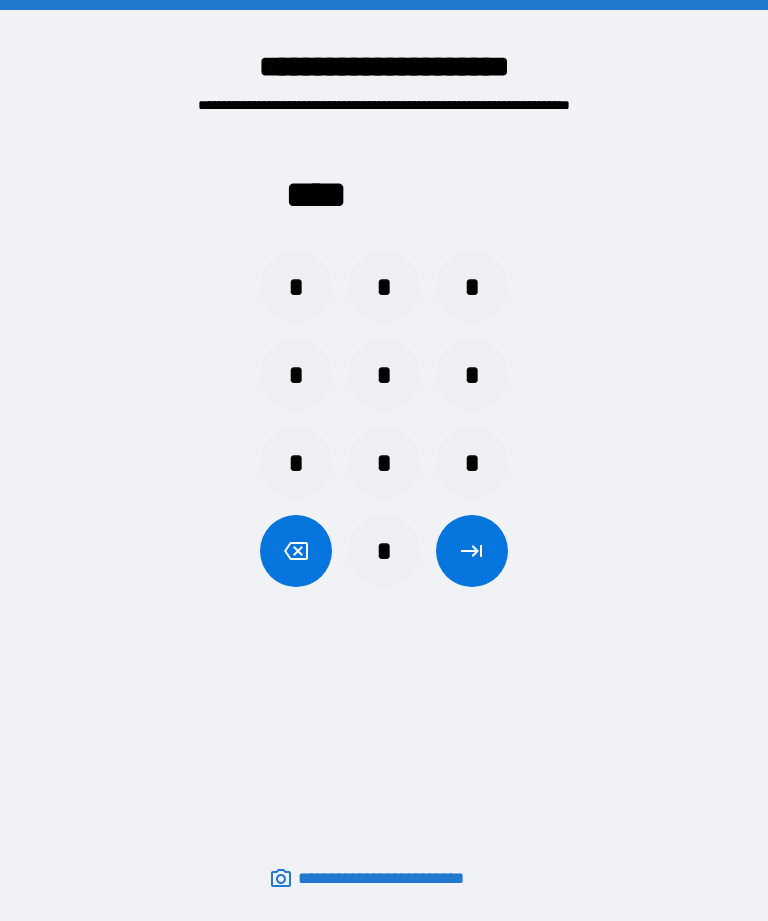 click at bounding box center (472, 551) 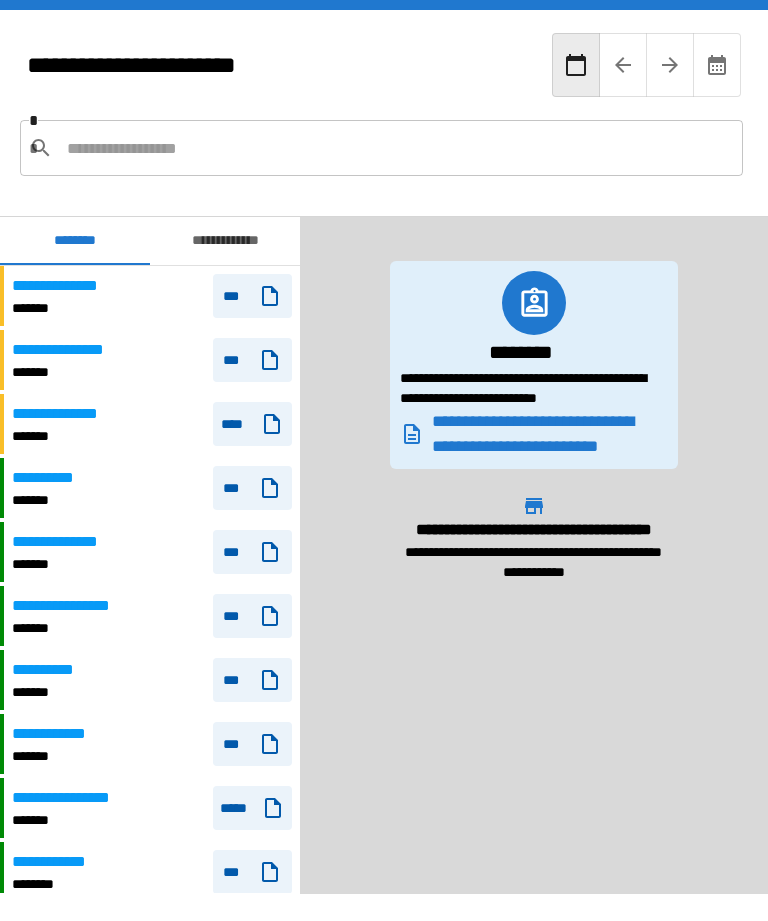 scroll, scrollTop: 420, scrollLeft: 0, axis: vertical 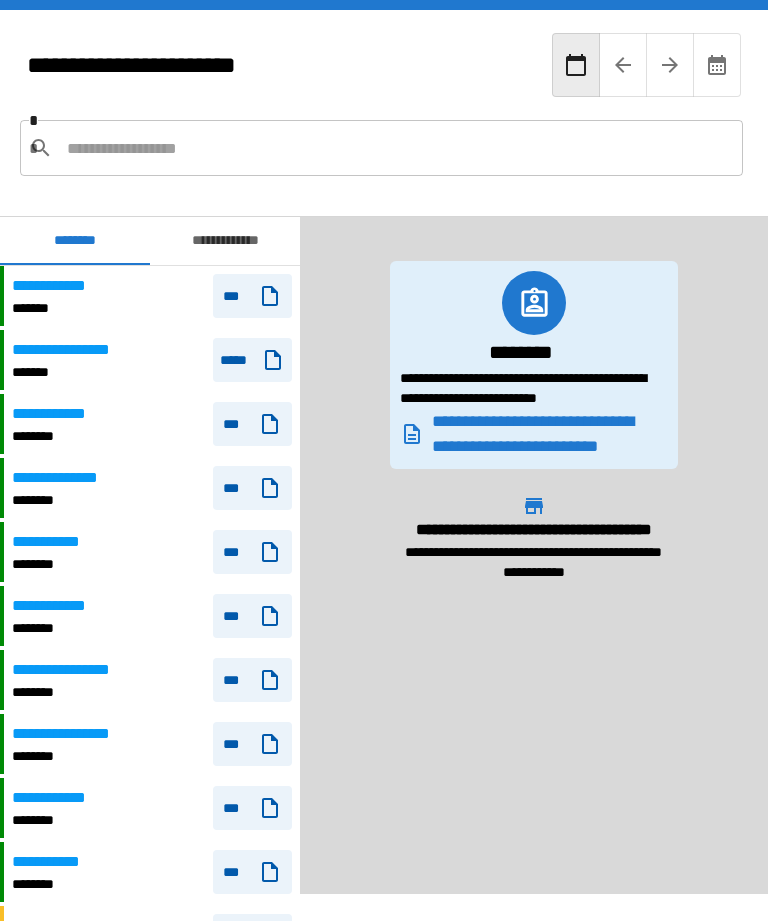 click on "**********" at bounding box center [384, 113] 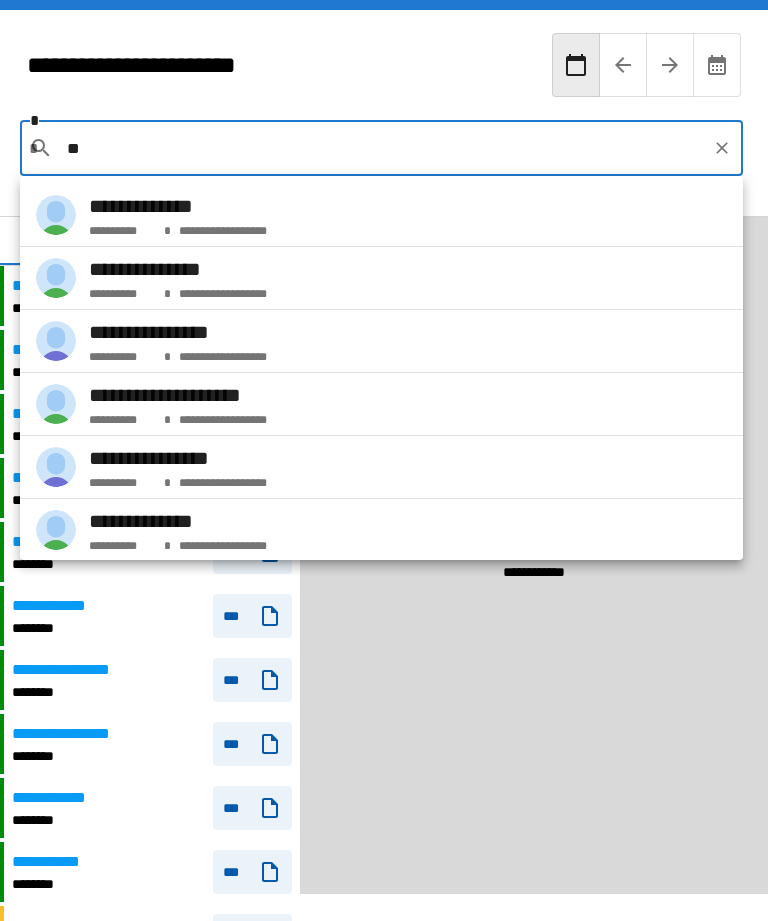 type on "*" 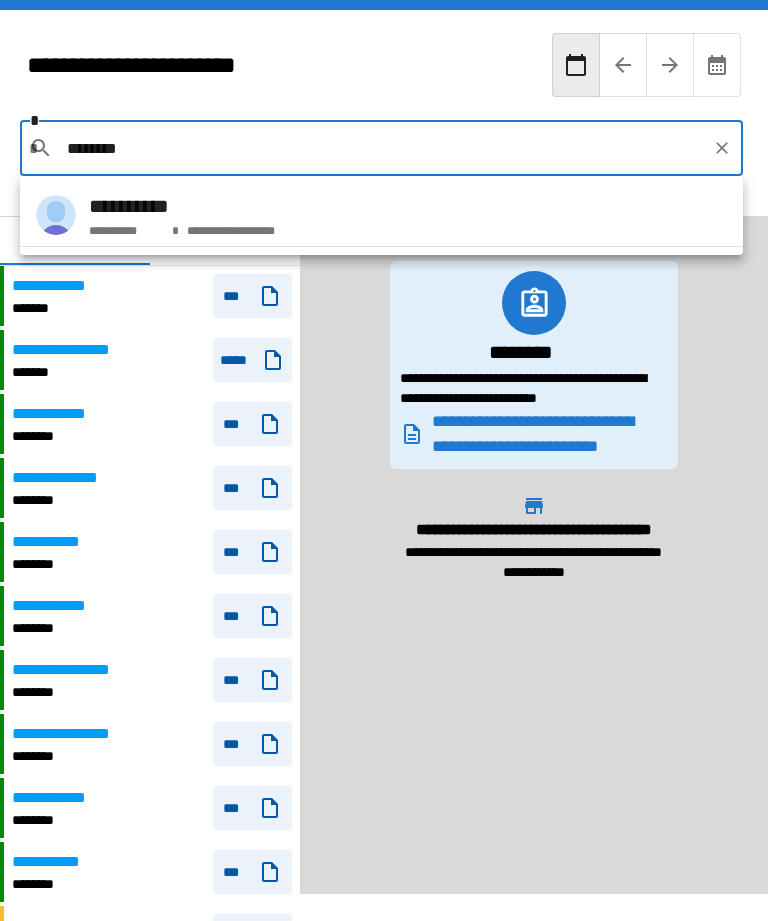 click on "**********" at bounding box center [381, 215] 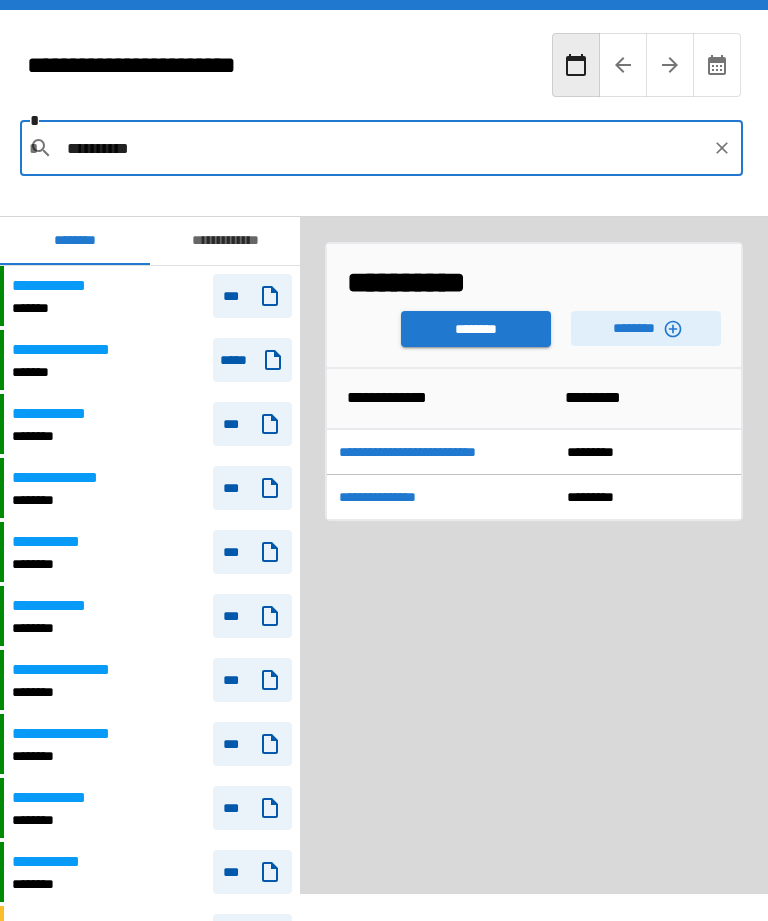 click on "********" at bounding box center (646, 328) 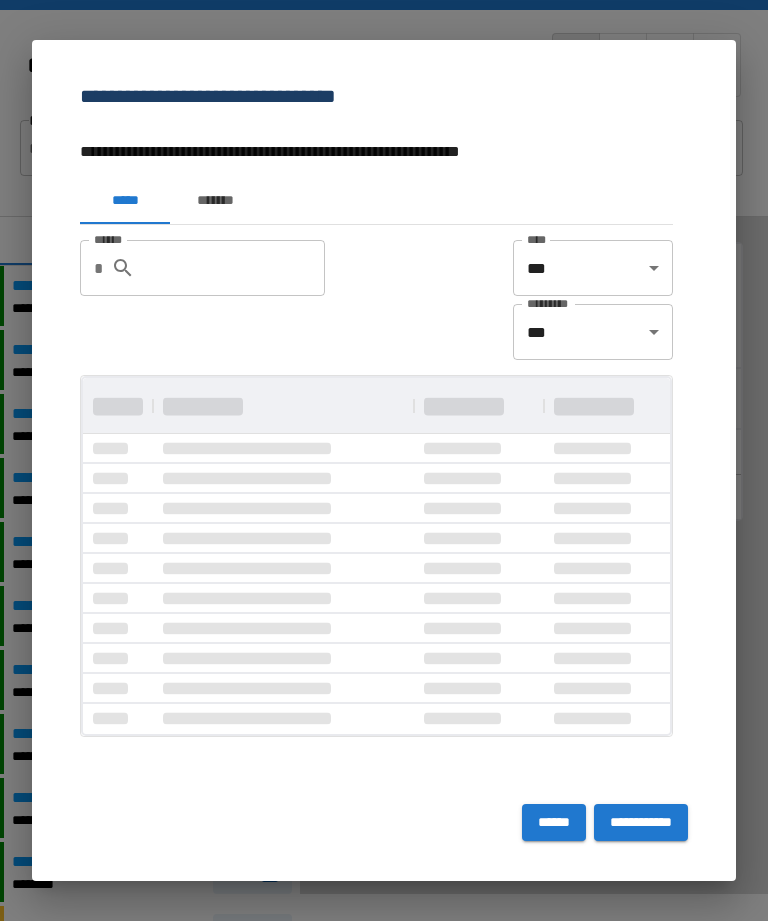 scroll, scrollTop: 0, scrollLeft: 0, axis: both 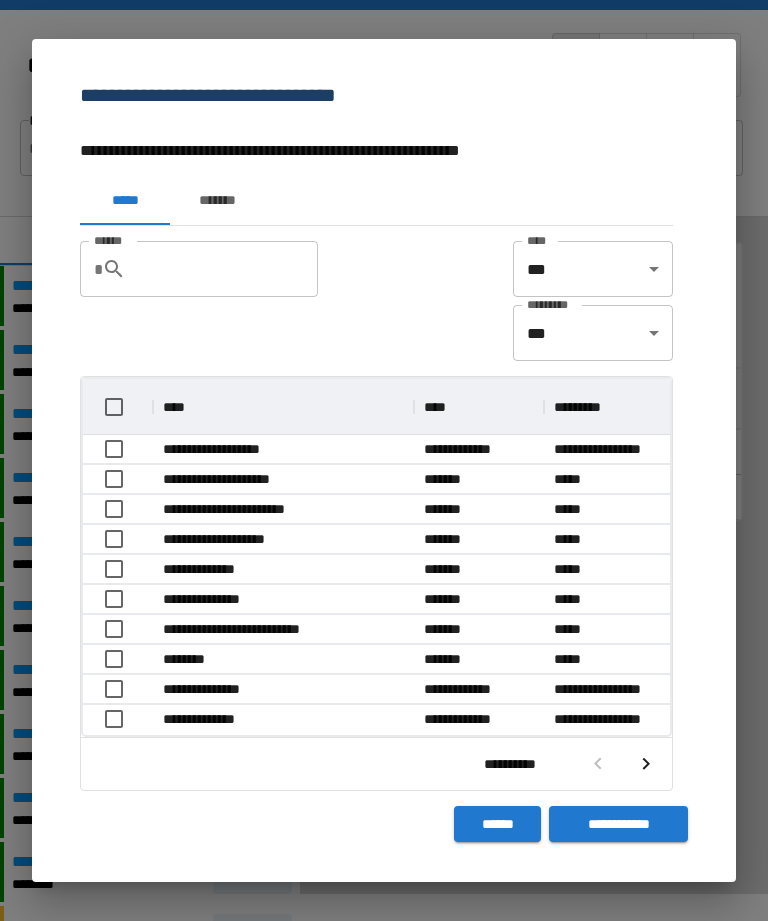 click 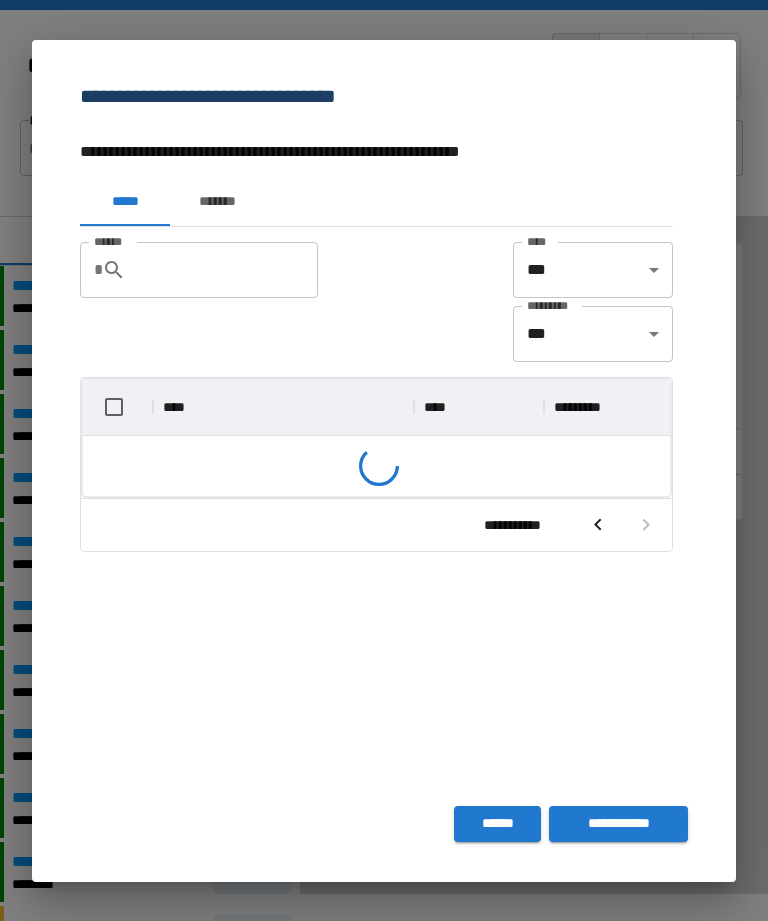 scroll, scrollTop: 326, scrollLeft: 587, axis: both 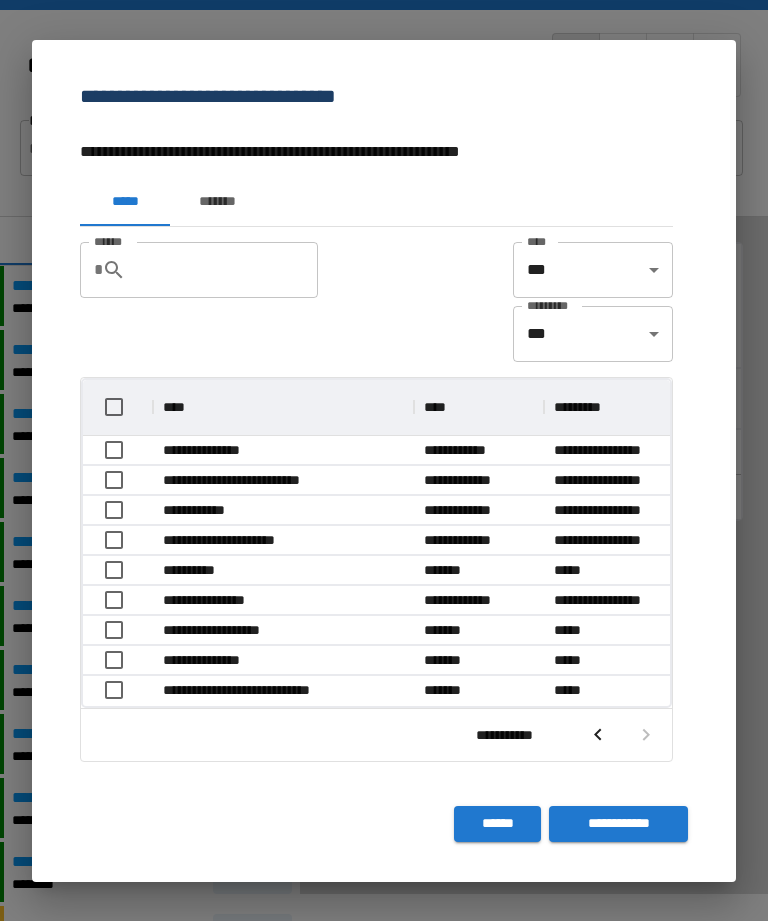 click 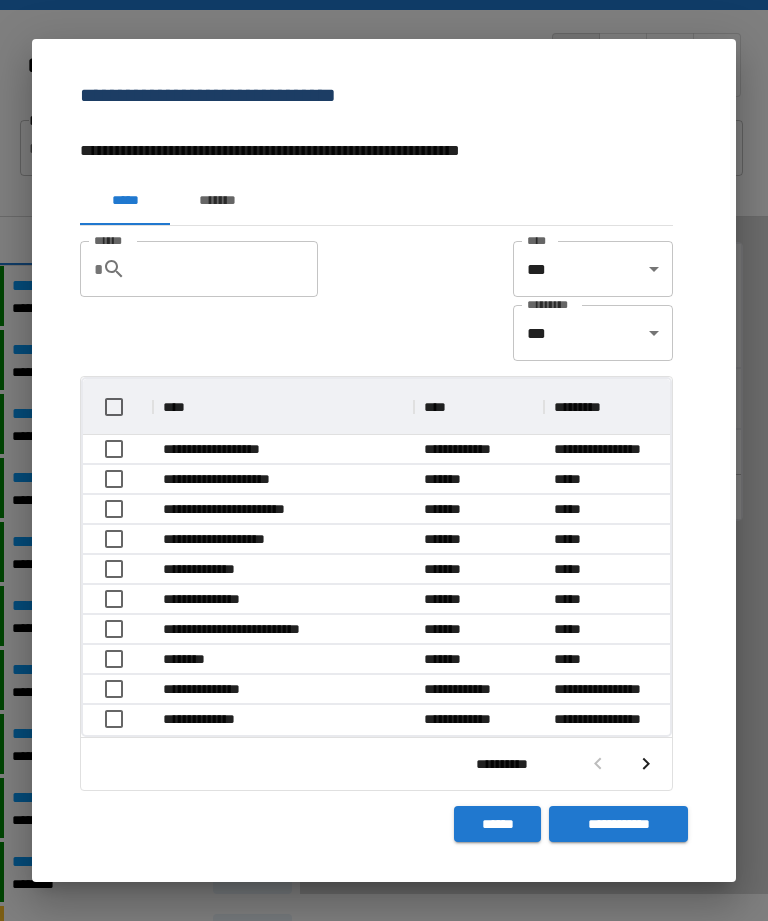 scroll, scrollTop: 1, scrollLeft: 1, axis: both 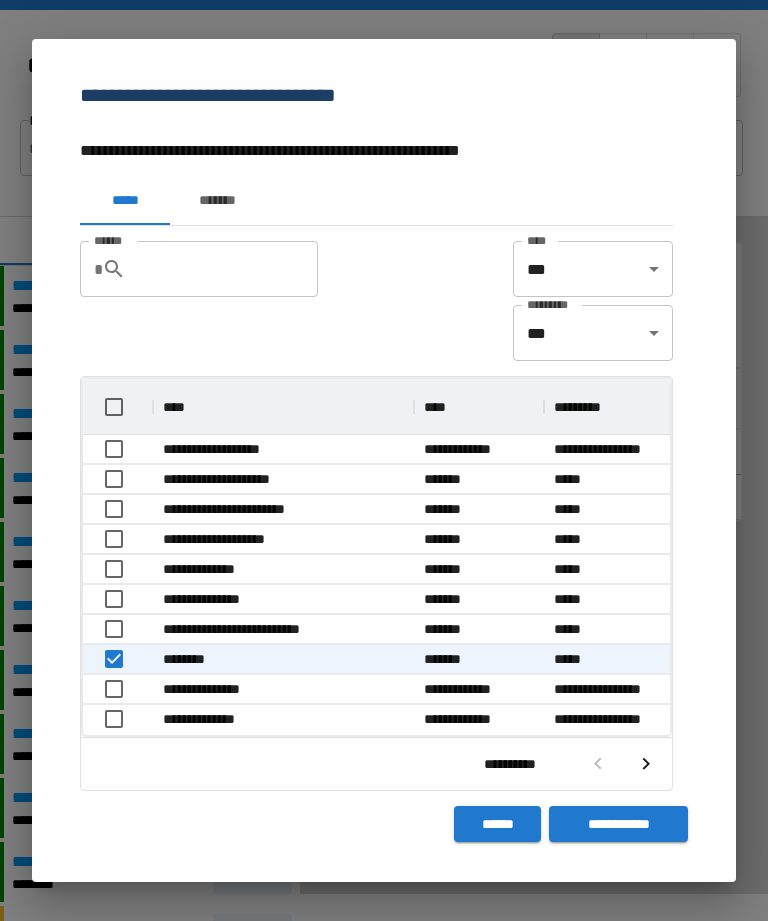 click on "**********" at bounding box center (618, 824) 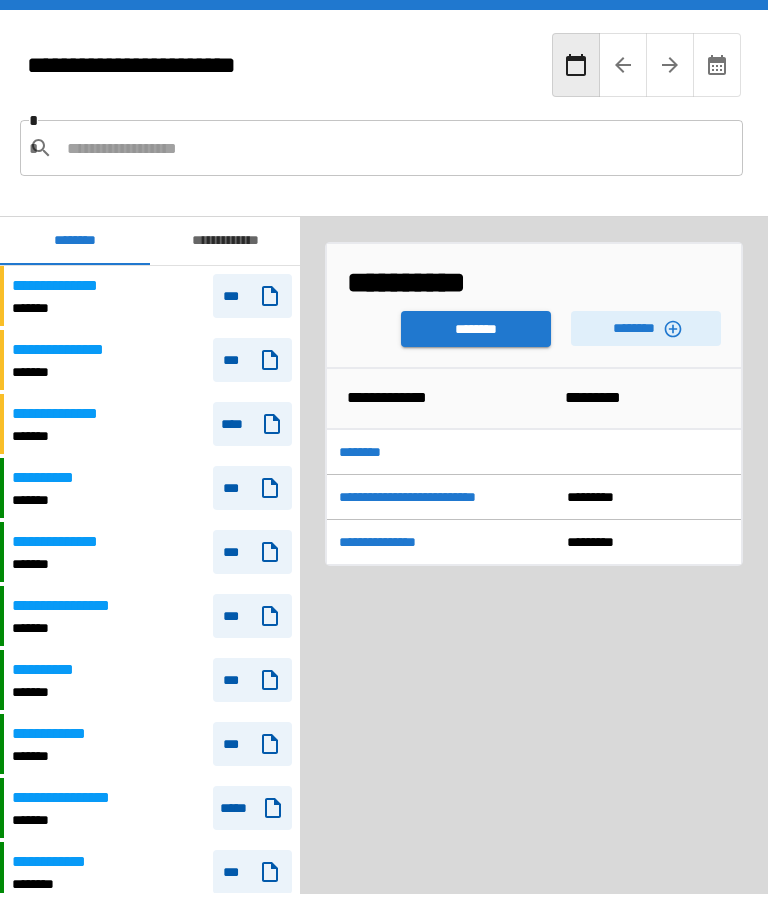 scroll, scrollTop: 420, scrollLeft: 0, axis: vertical 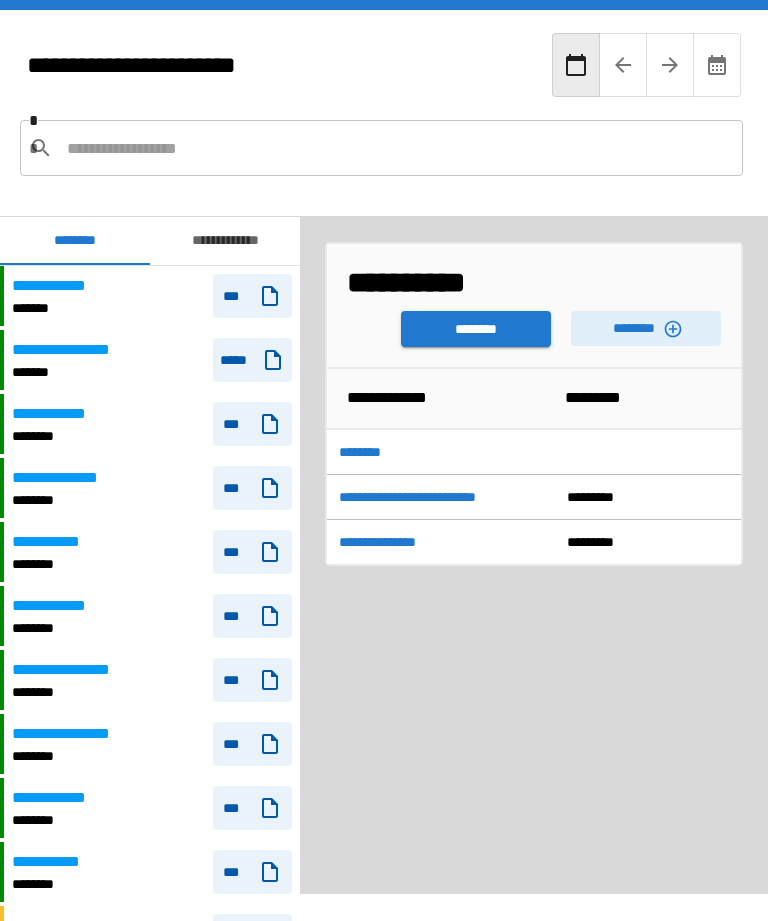 click on "********" at bounding box center [476, 329] 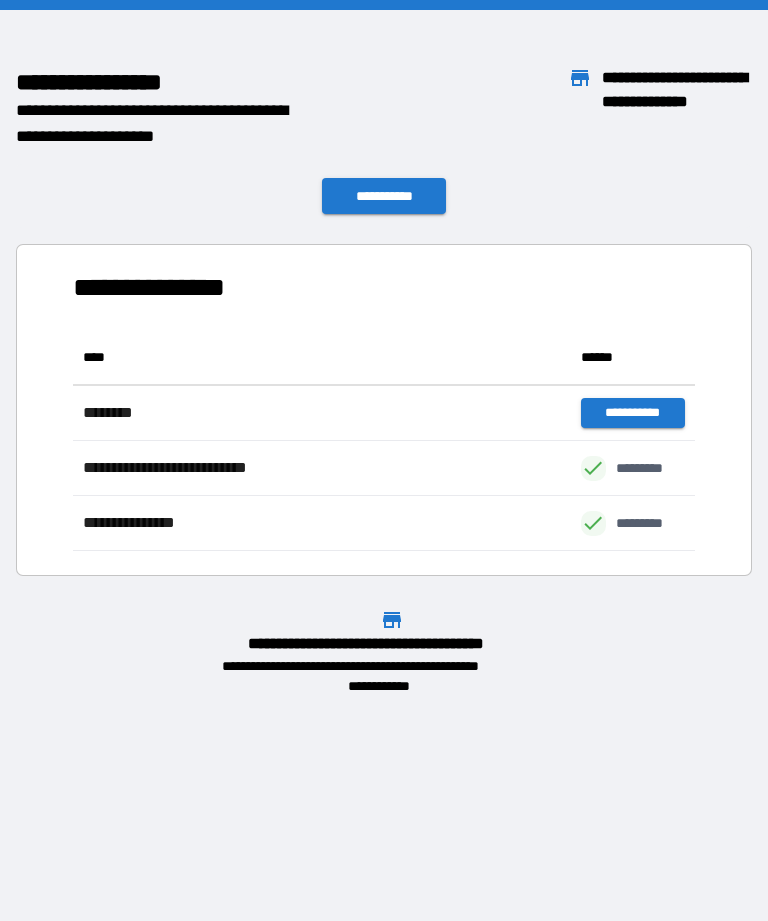 scroll, scrollTop: 221, scrollLeft: 622, axis: both 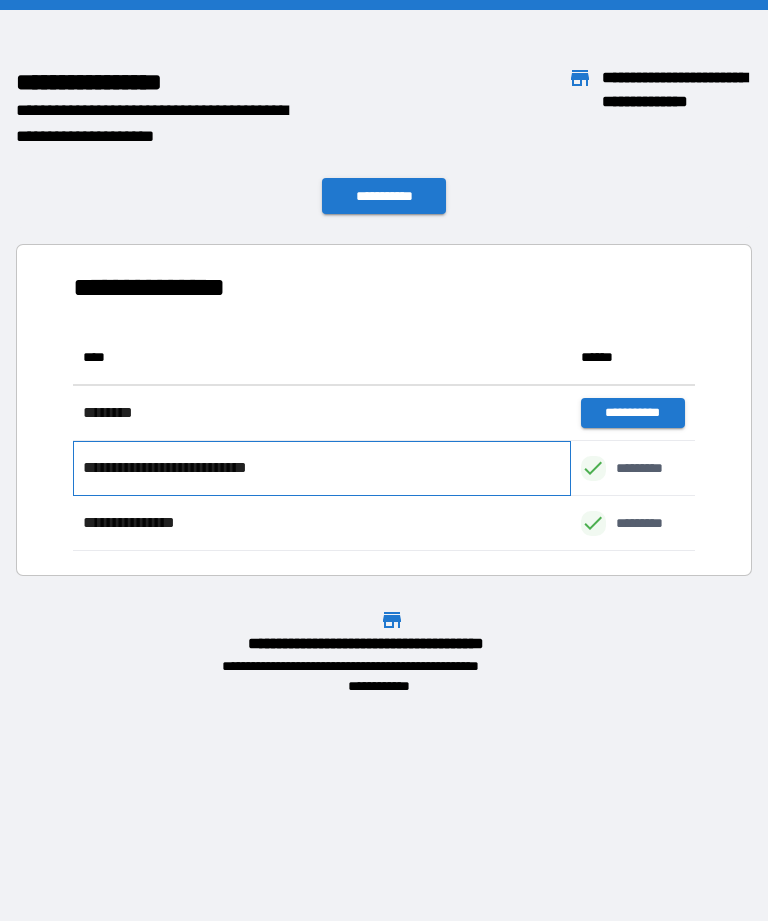 click on "**********" at bounding box center [181, 468] 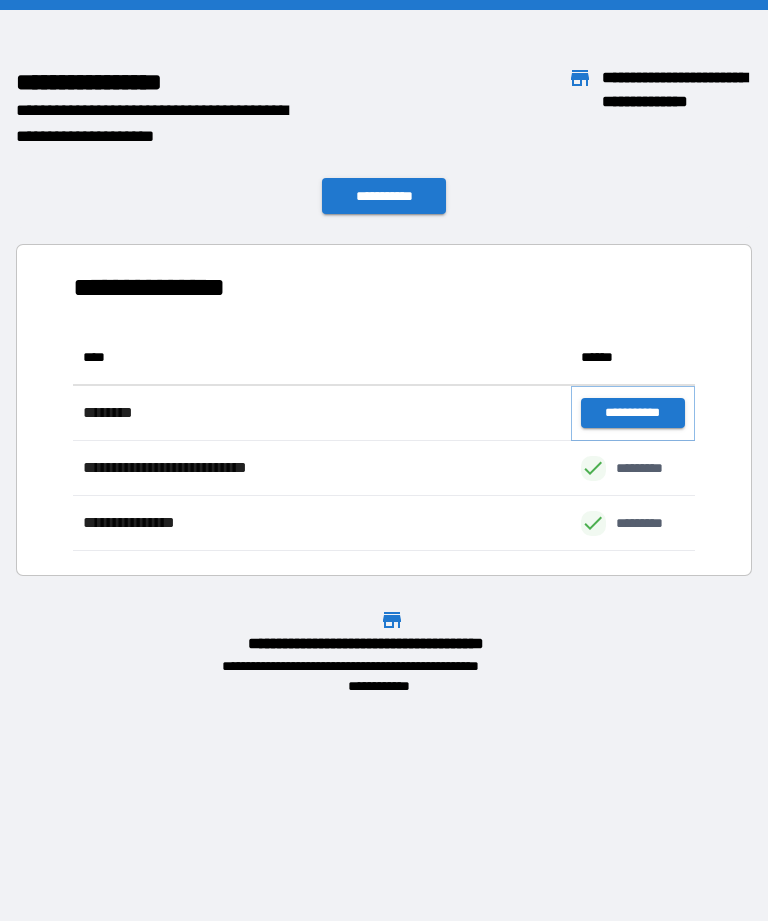 click on "**********" at bounding box center [633, 413] 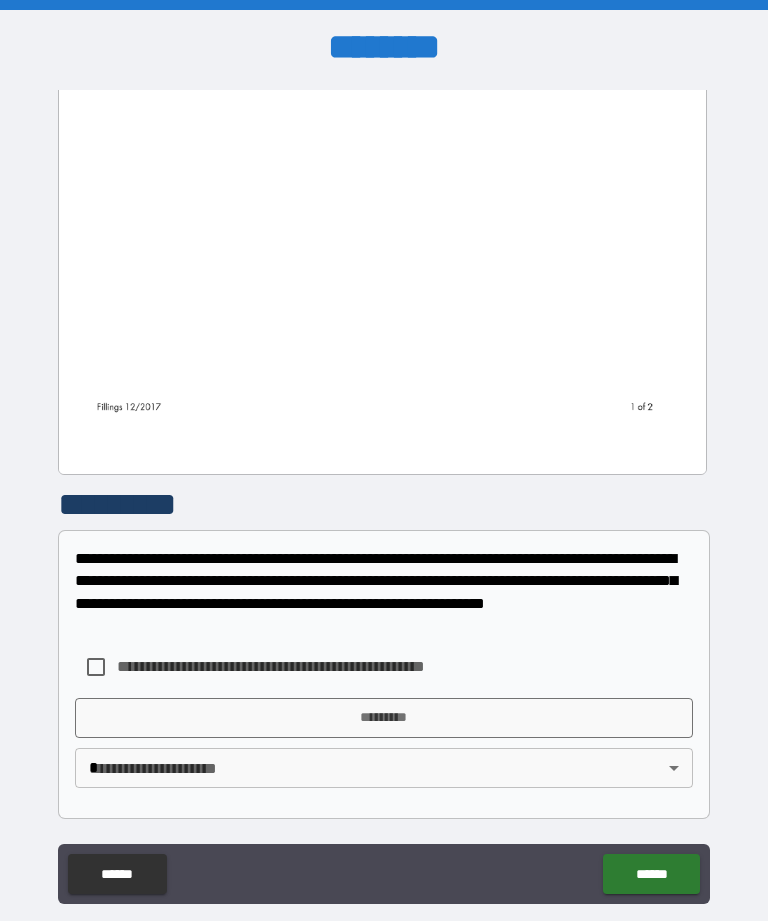 scroll, scrollTop: 1359, scrollLeft: 0, axis: vertical 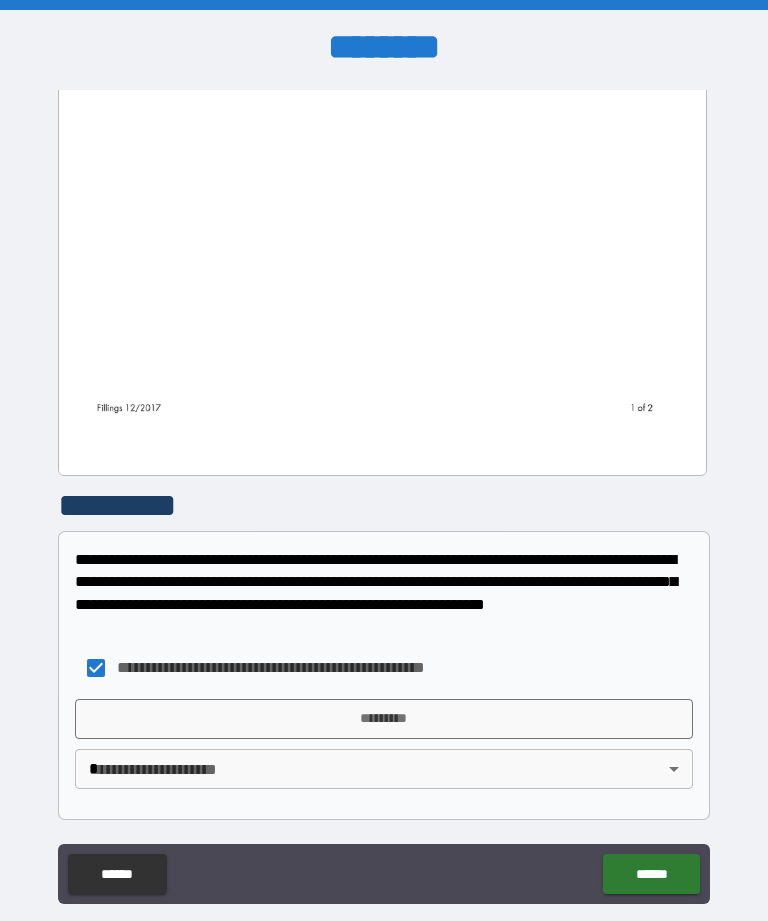 click on "*********" at bounding box center [384, 719] 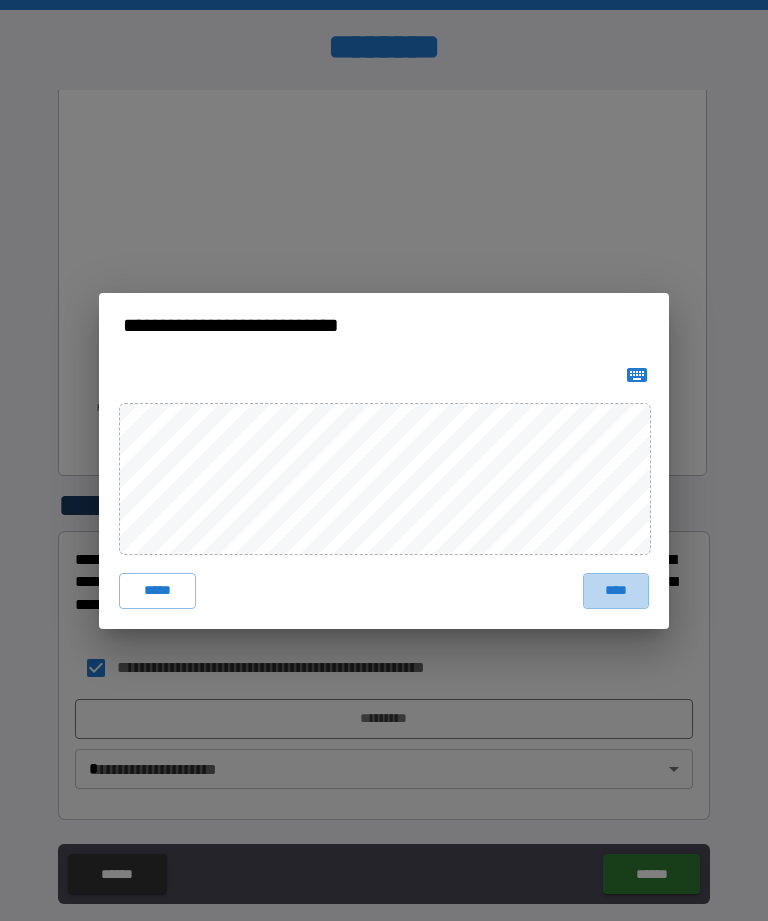 click on "****" at bounding box center [616, 591] 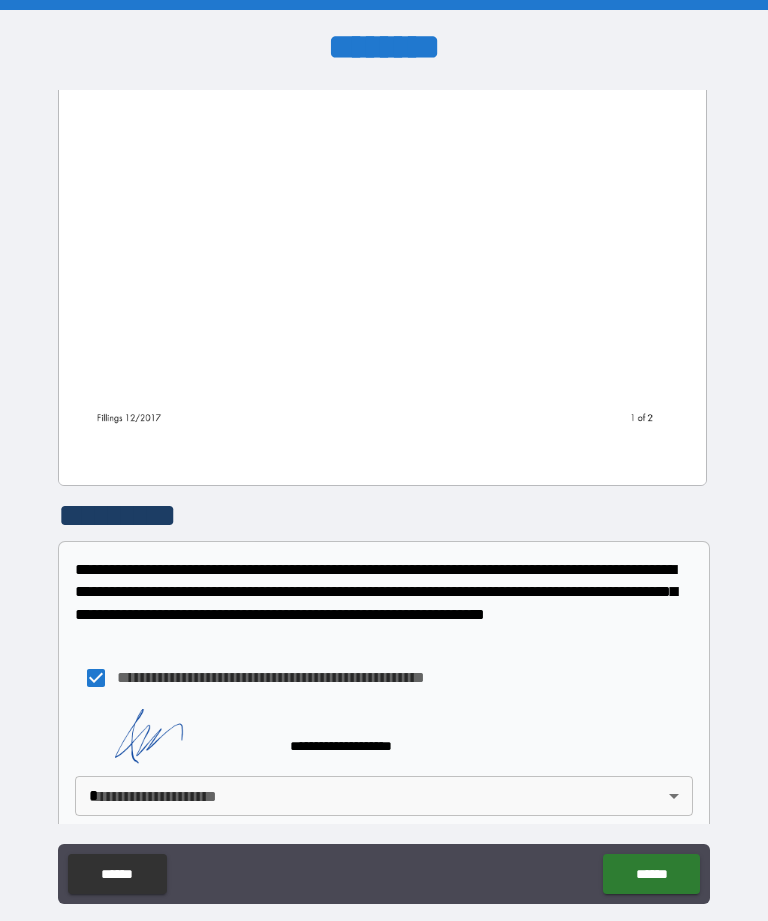 click on "******" at bounding box center (651, 874) 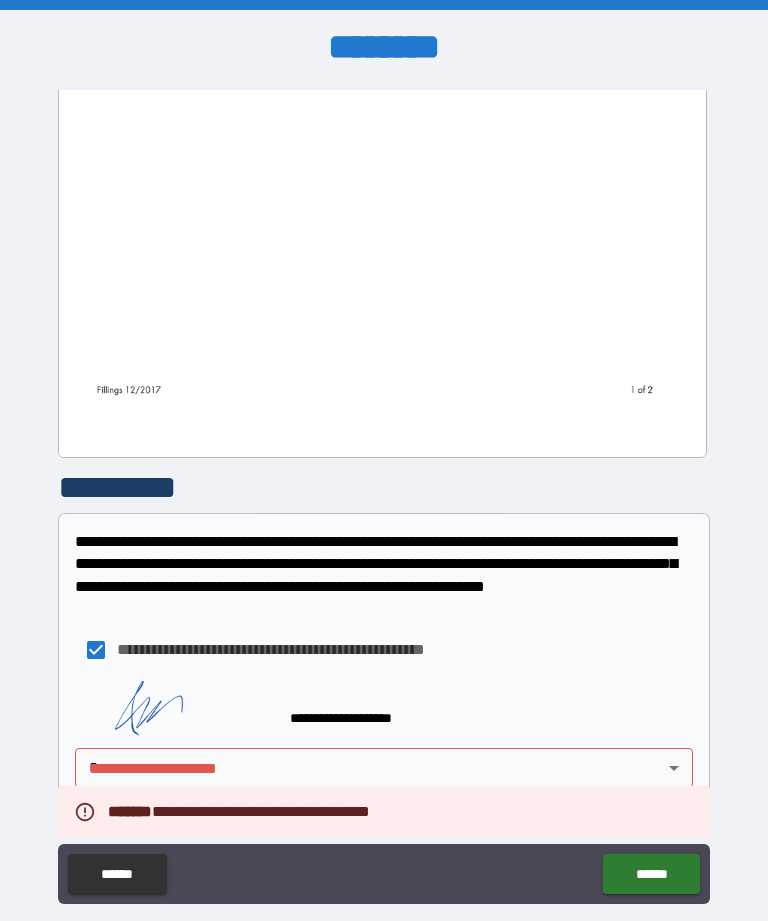 scroll, scrollTop: 1376, scrollLeft: 0, axis: vertical 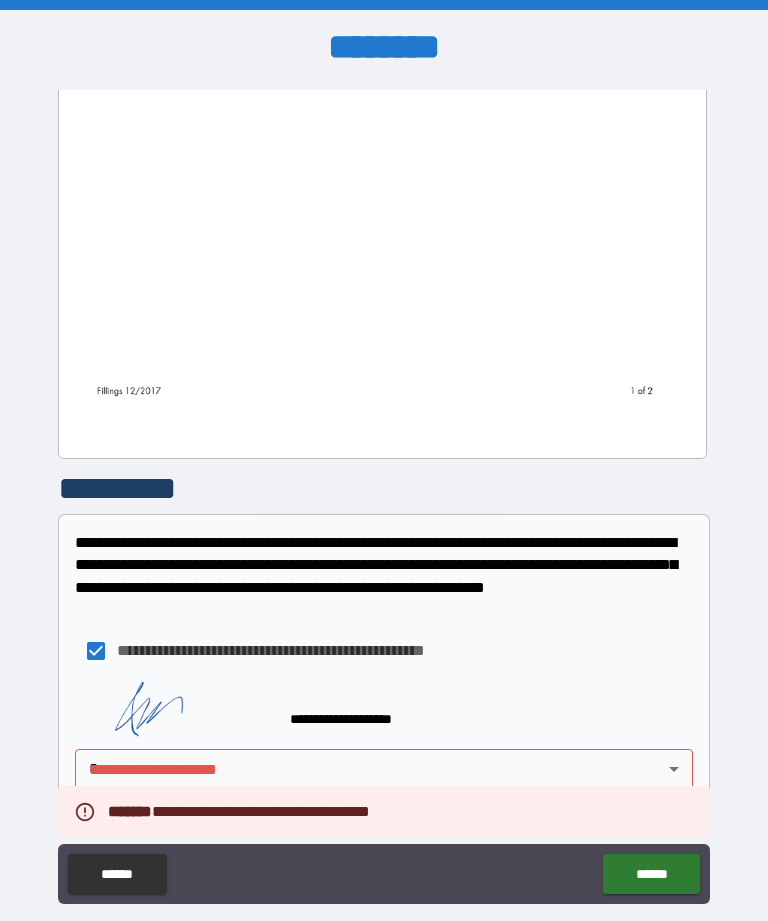 click on "**********" at bounding box center (384, 492) 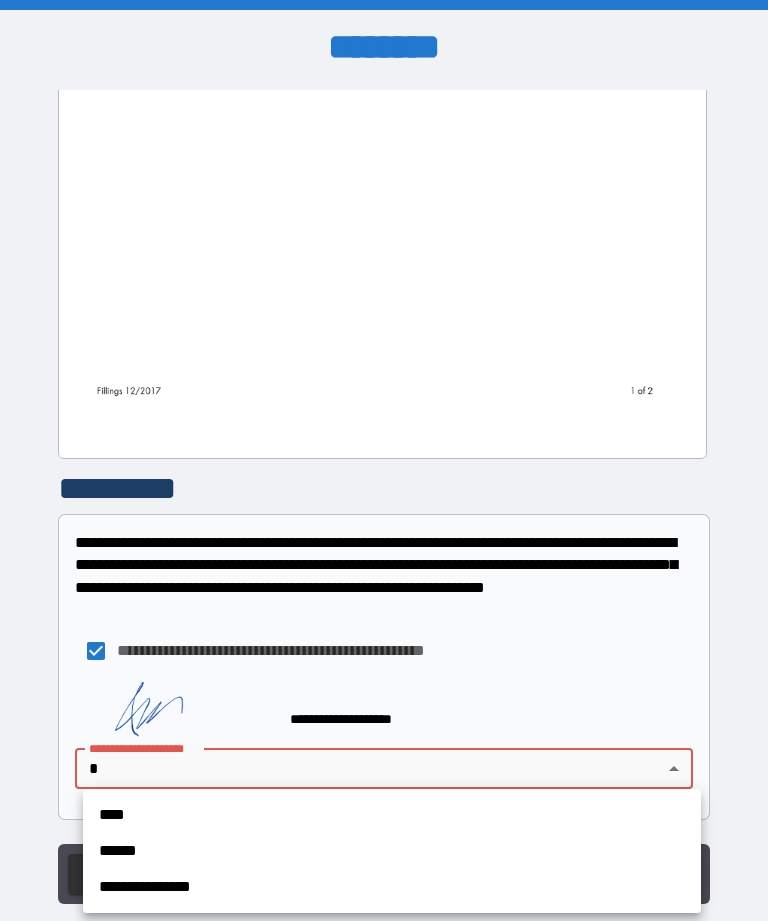 click on "****" at bounding box center [392, 815] 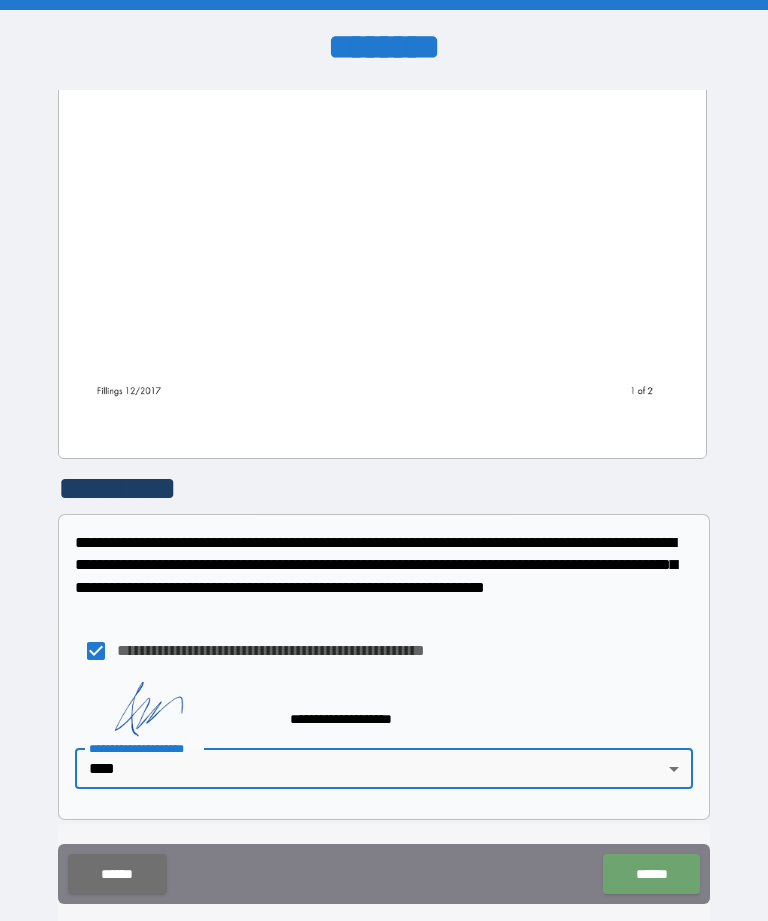 click on "******" at bounding box center (651, 874) 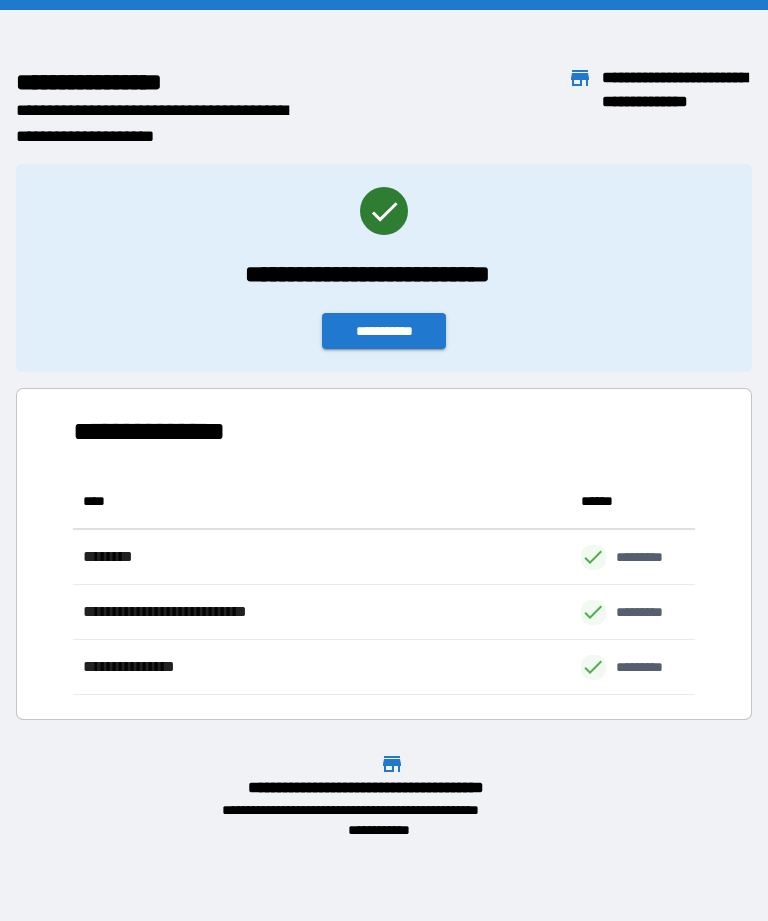 scroll, scrollTop: 221, scrollLeft: 622, axis: both 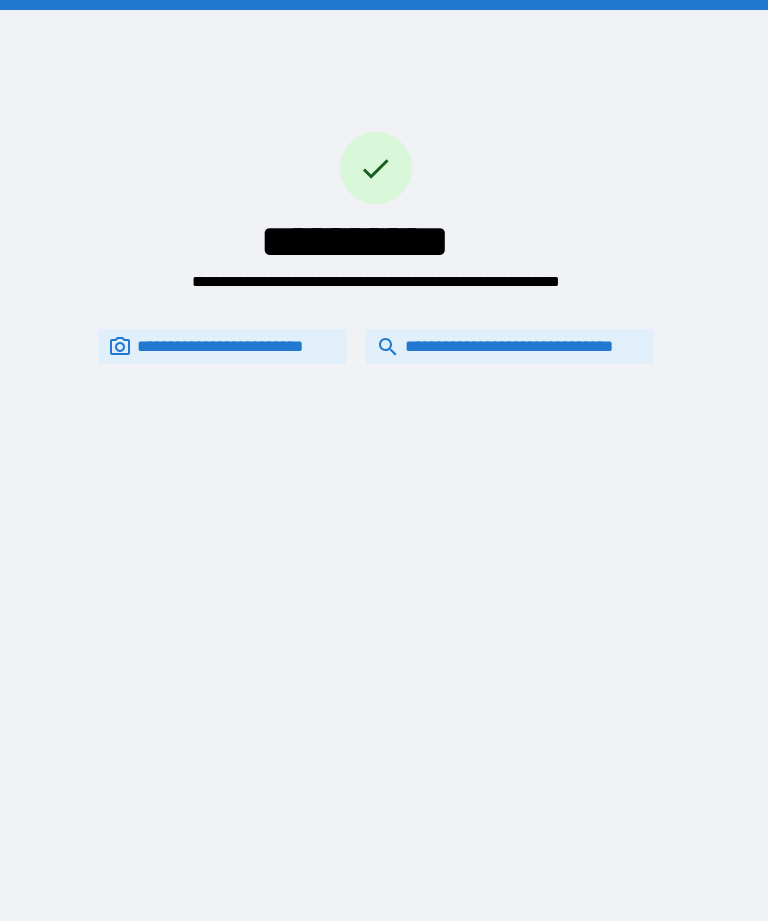click on "**********" at bounding box center [510, 346] 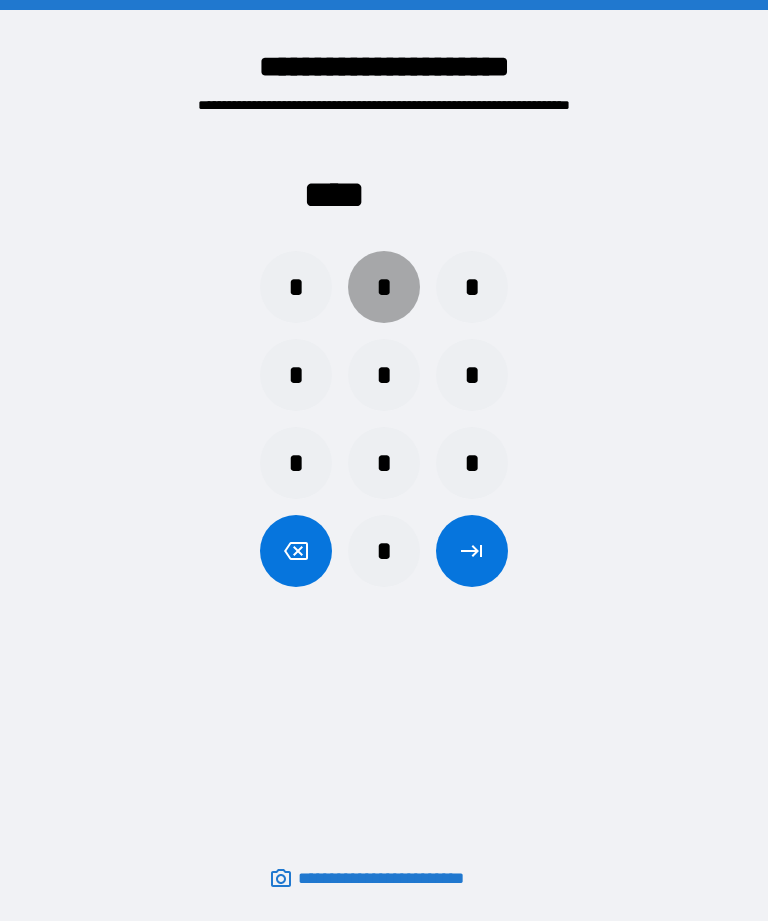 click on "*" at bounding box center (384, 287) 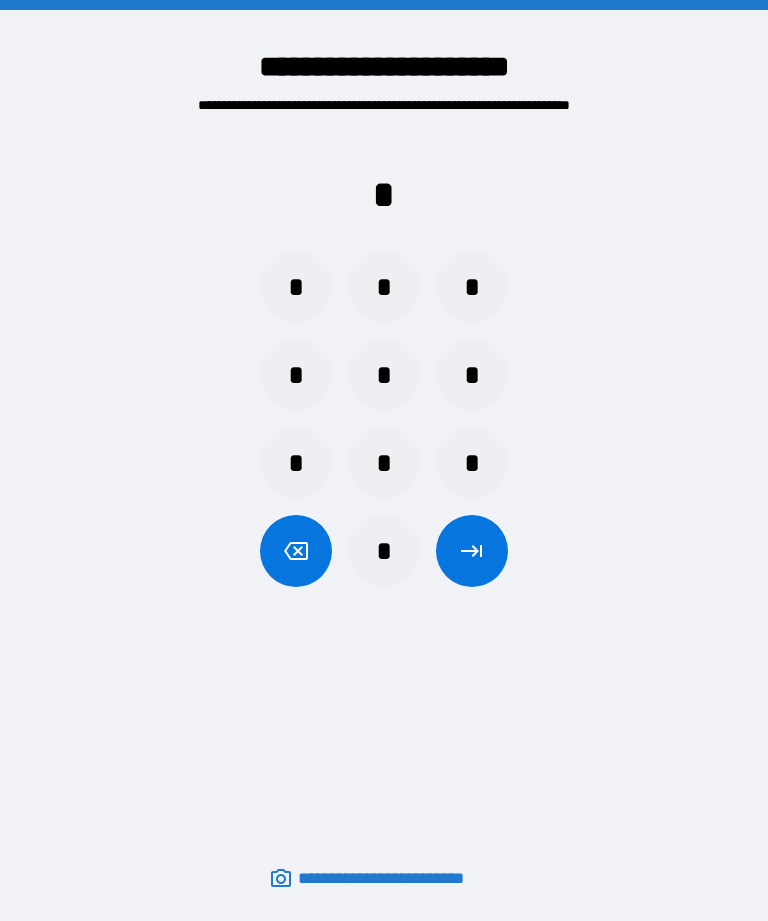 click on "*" at bounding box center [472, 287] 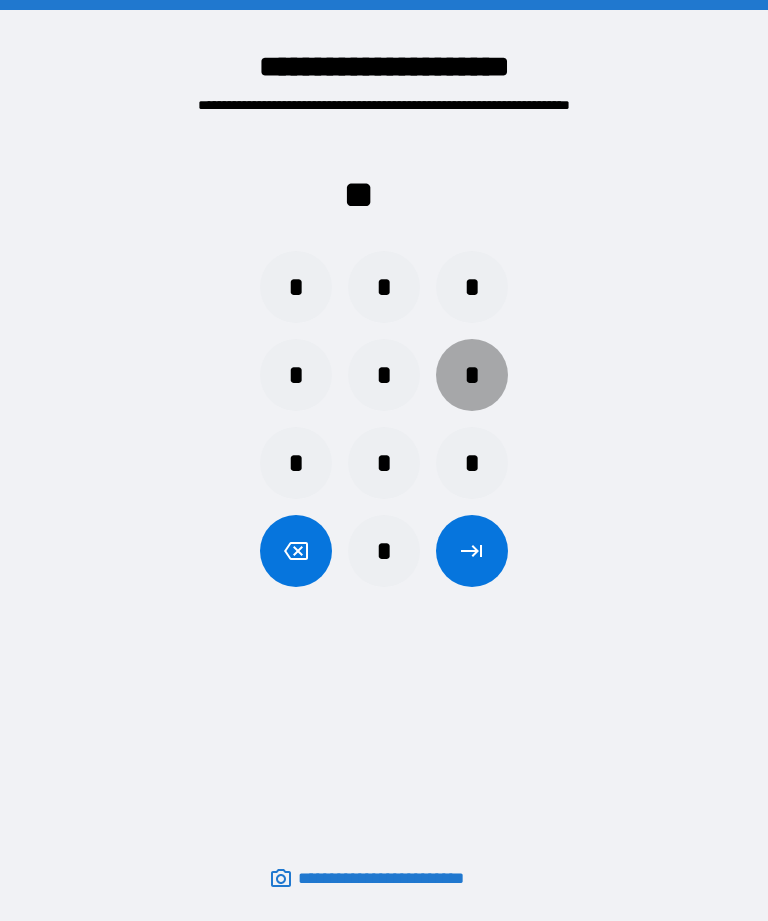 click on "*" at bounding box center (472, 375) 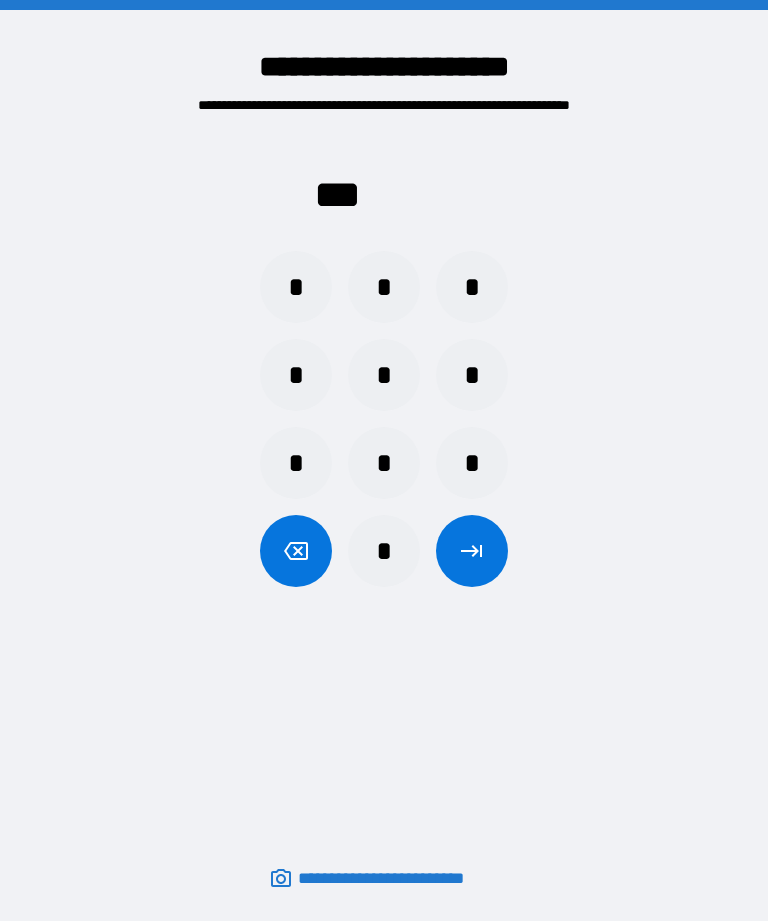 click at bounding box center [296, 551] 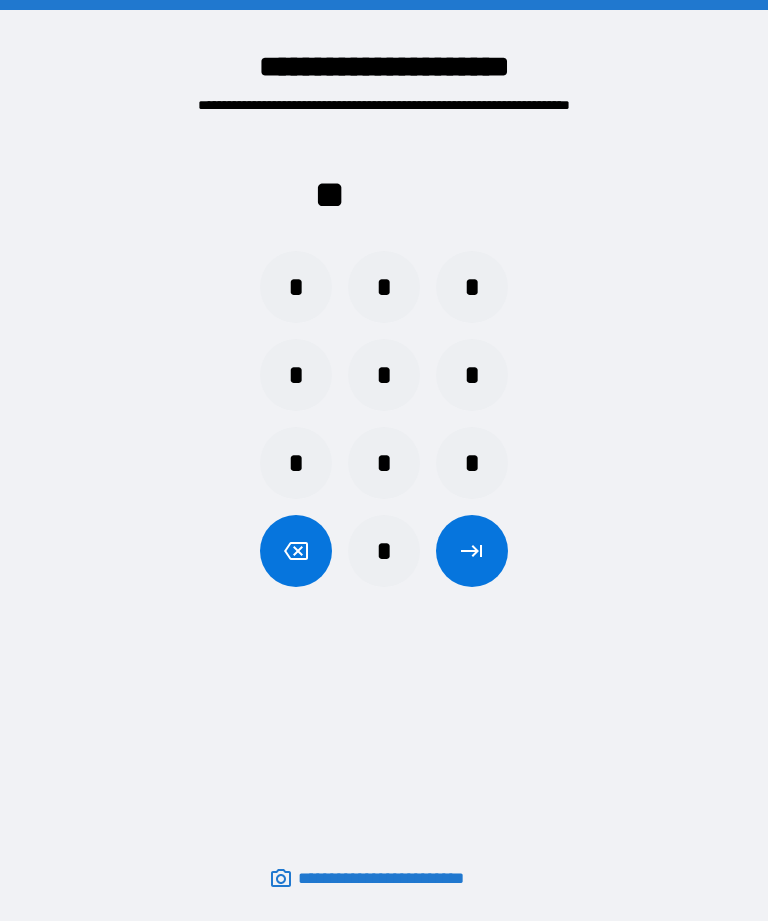 click at bounding box center (296, 551) 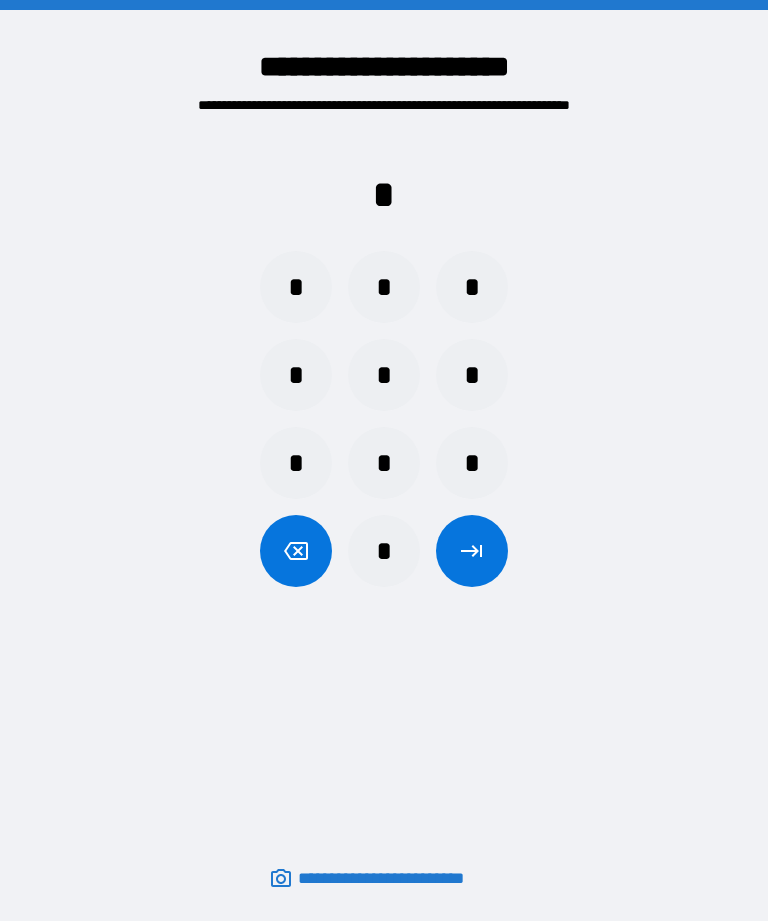 click 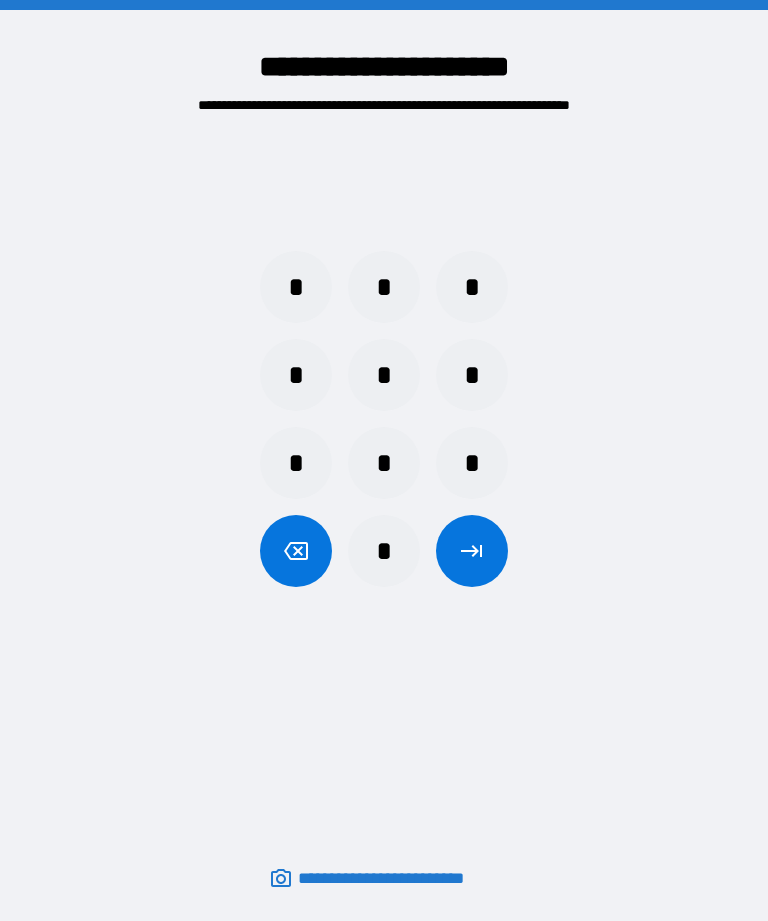 click on "*" at bounding box center (384, 287) 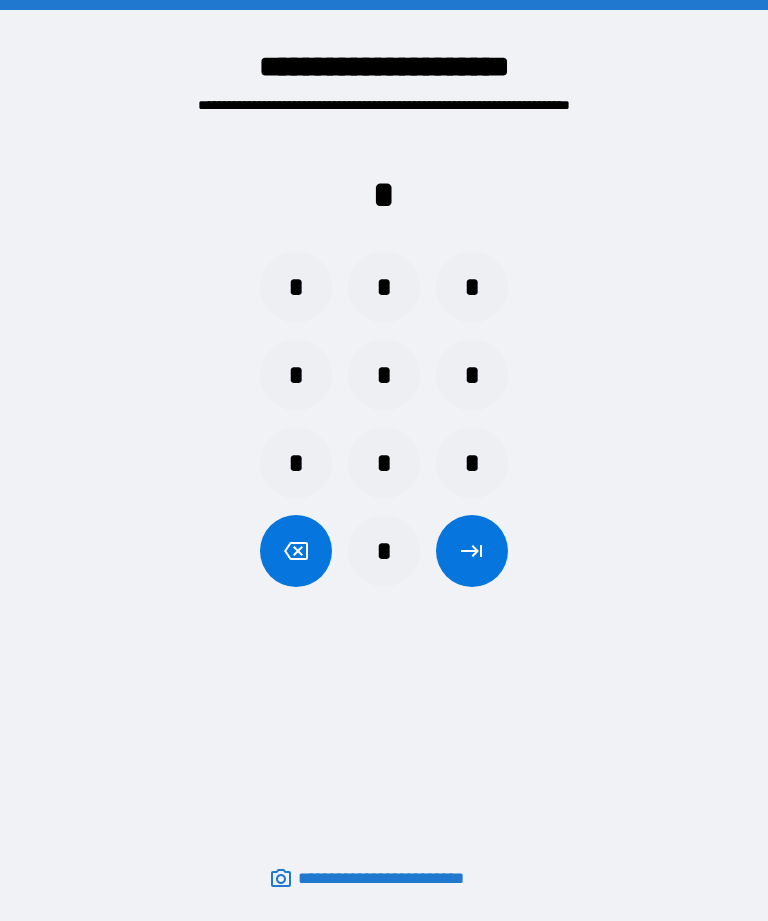 click on "*" at bounding box center [296, 287] 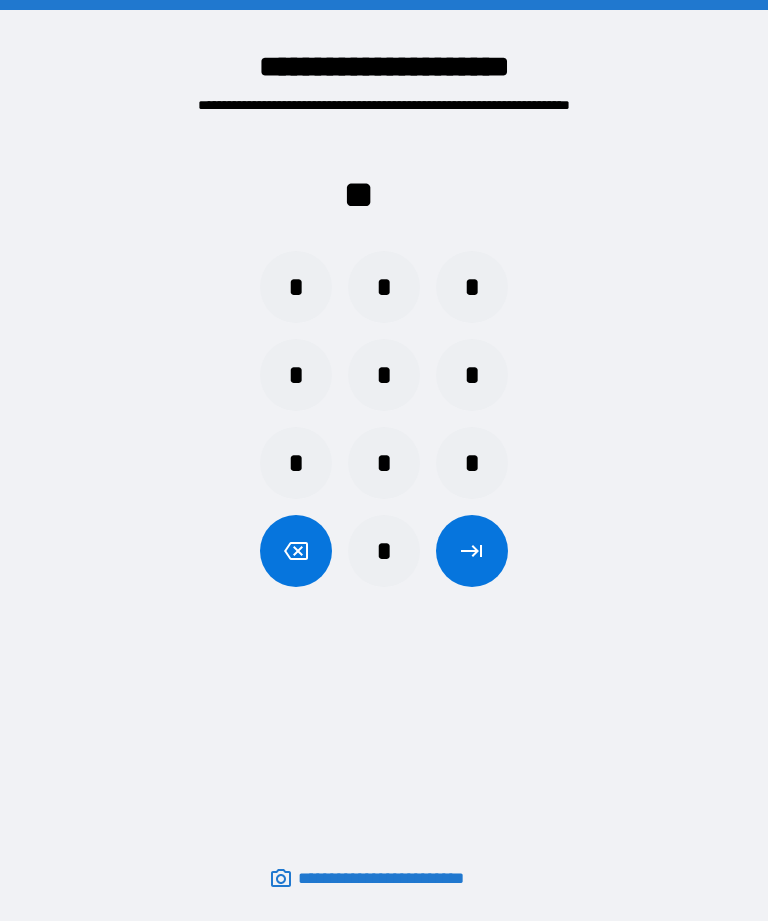 click on "*" at bounding box center (472, 287) 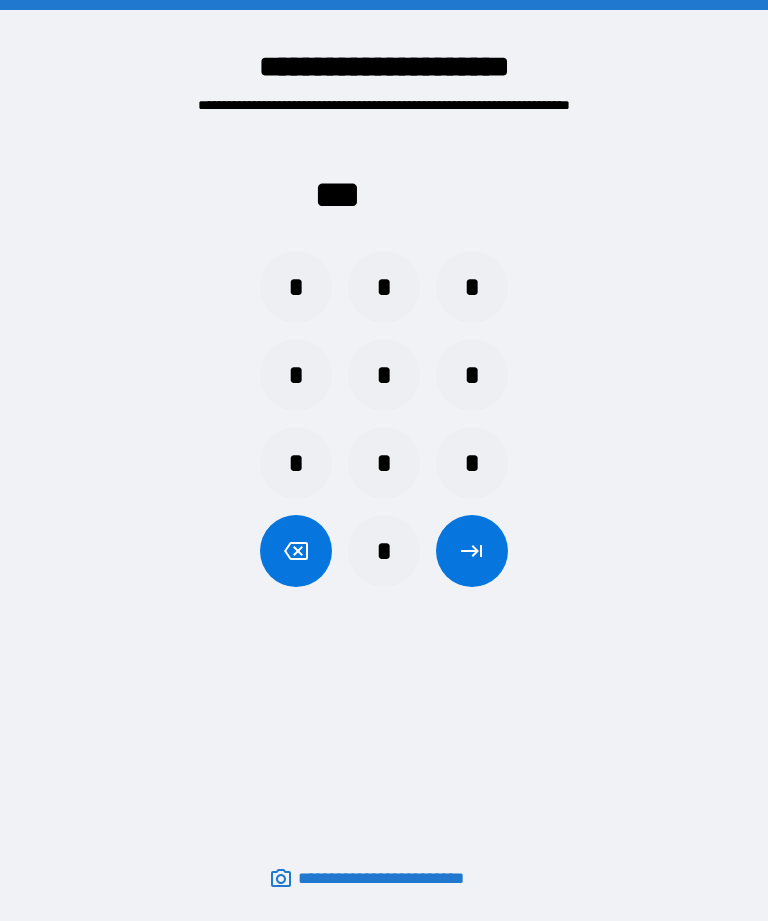 click on "*" at bounding box center (472, 375) 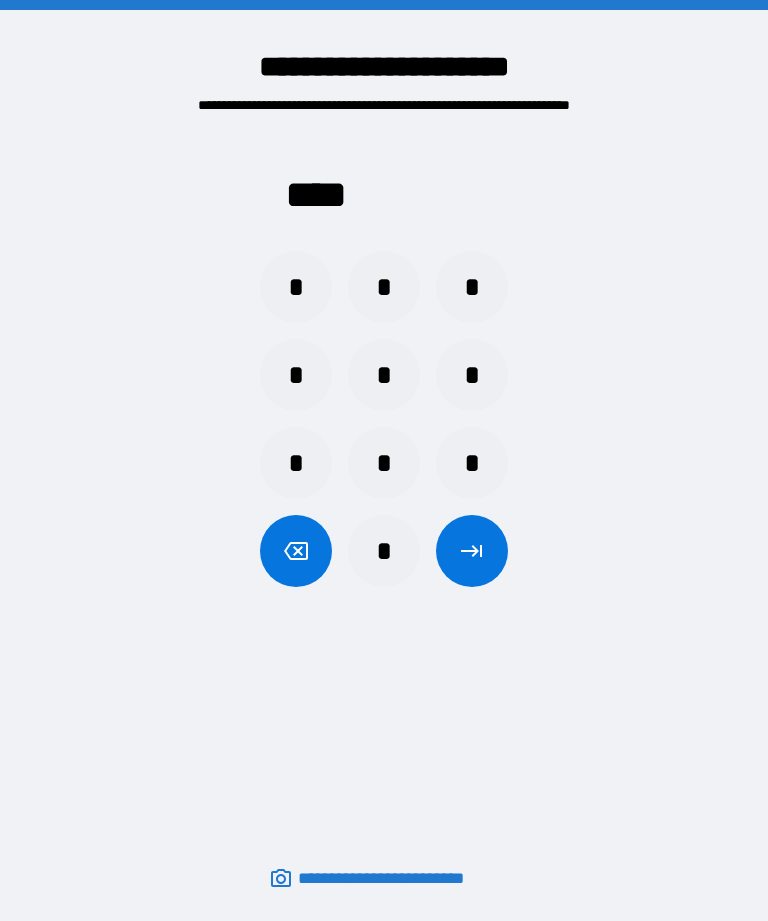 click 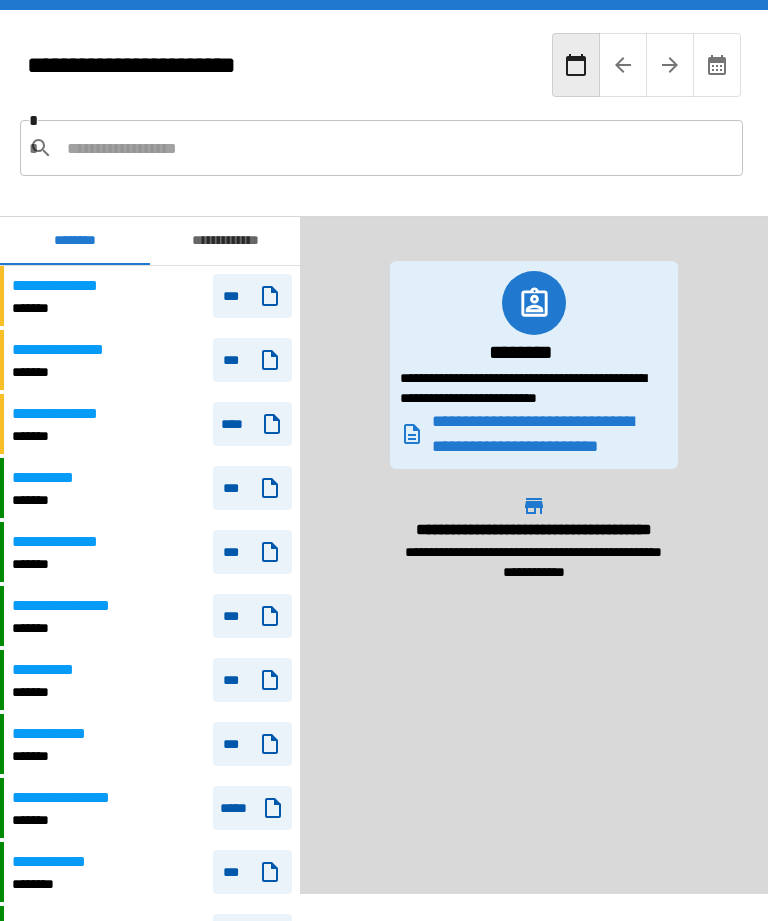 scroll, scrollTop: 0, scrollLeft: 0, axis: both 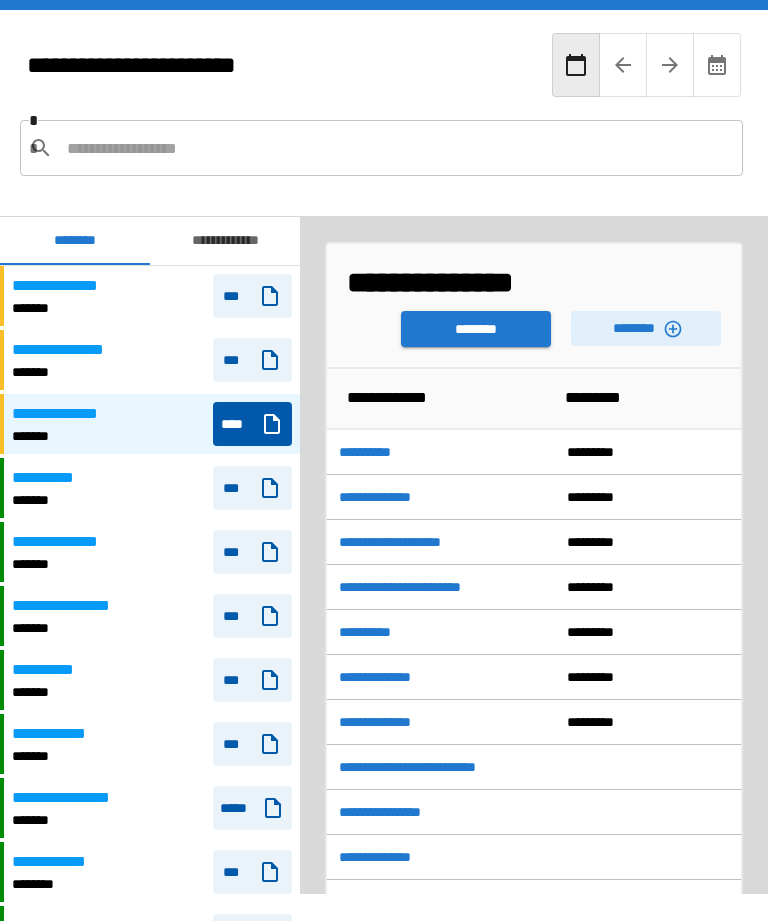 click on "********" at bounding box center (646, 328) 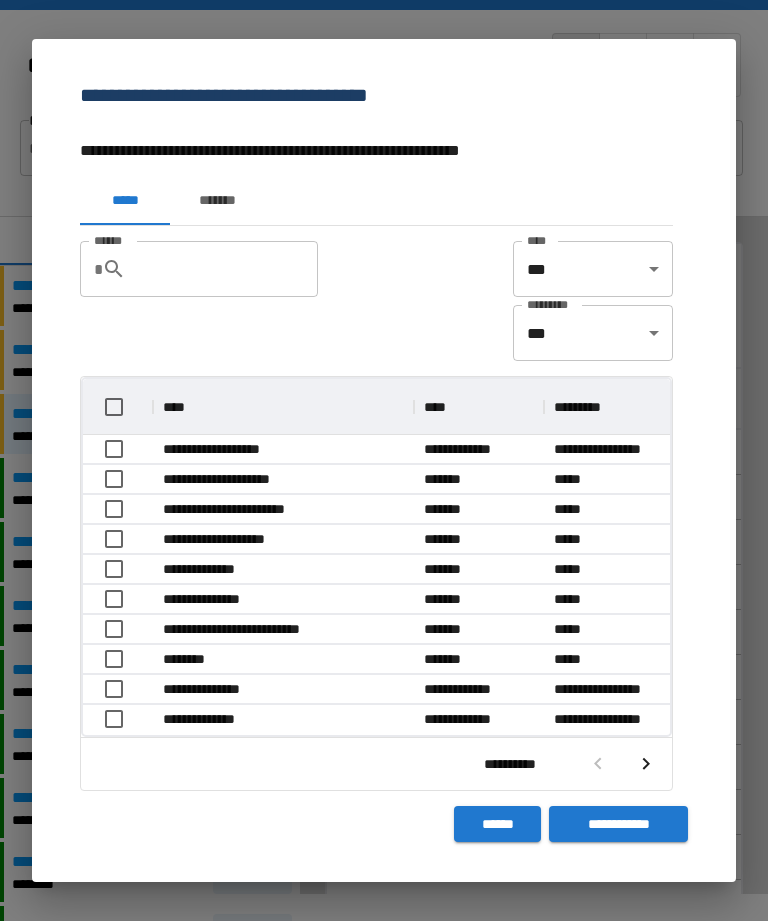scroll, scrollTop: 356, scrollLeft: 587, axis: both 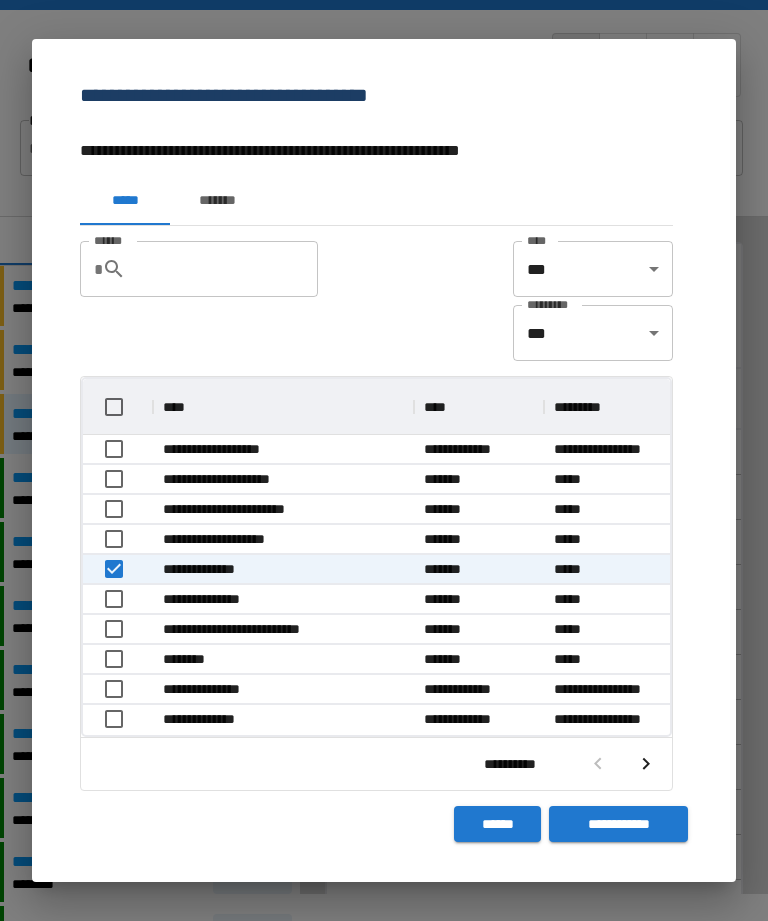 click on "**********" at bounding box center (618, 824) 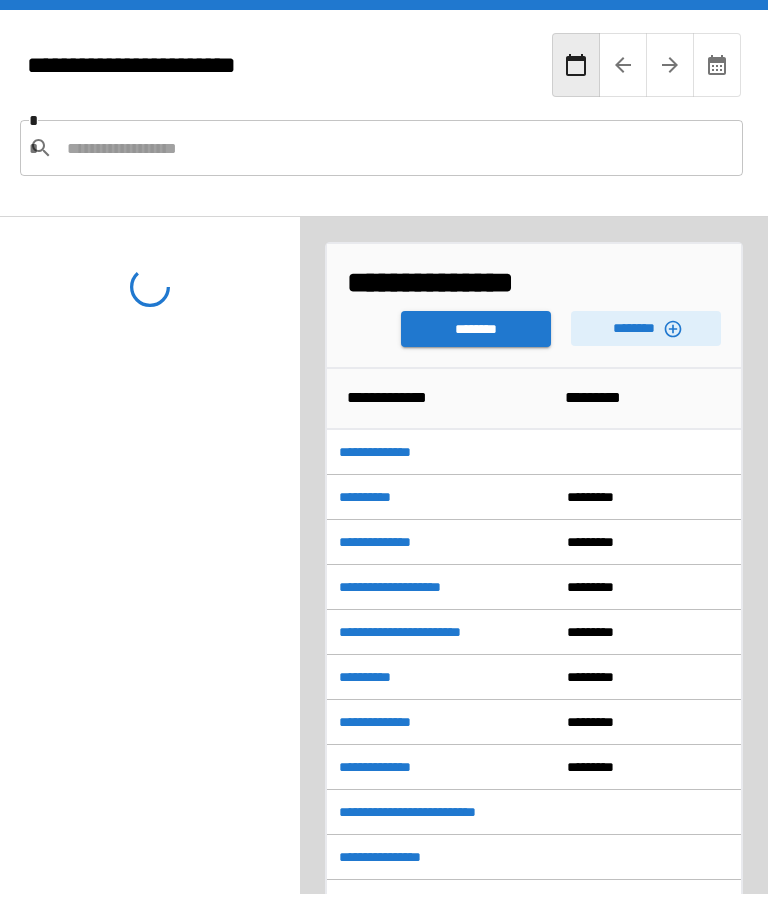 click on "********" at bounding box center [476, 329] 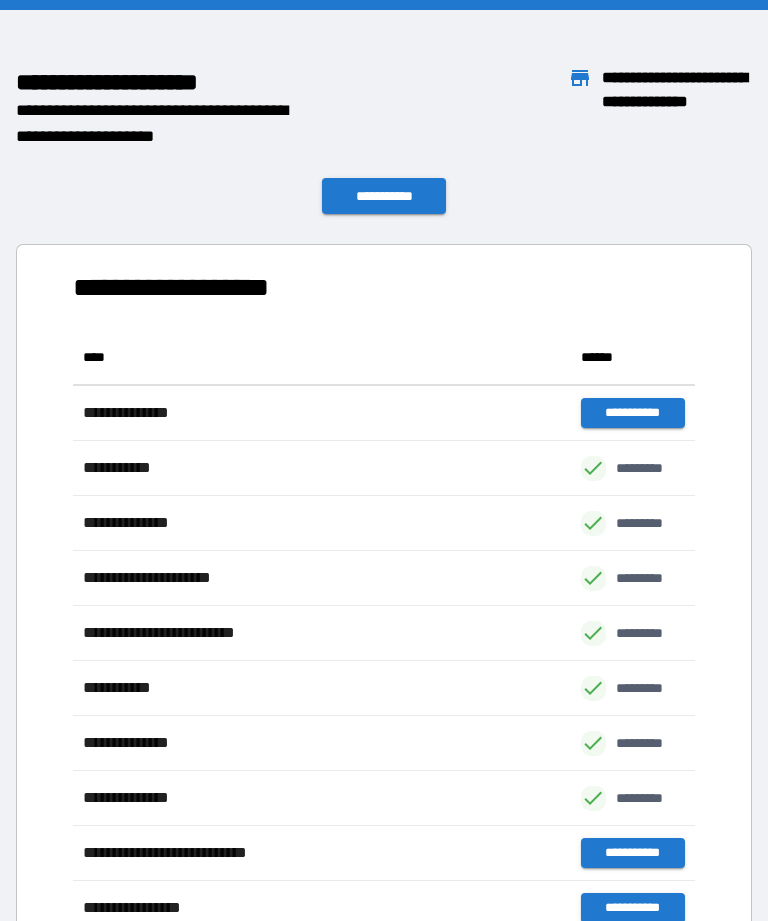 scroll, scrollTop: 1, scrollLeft: 1, axis: both 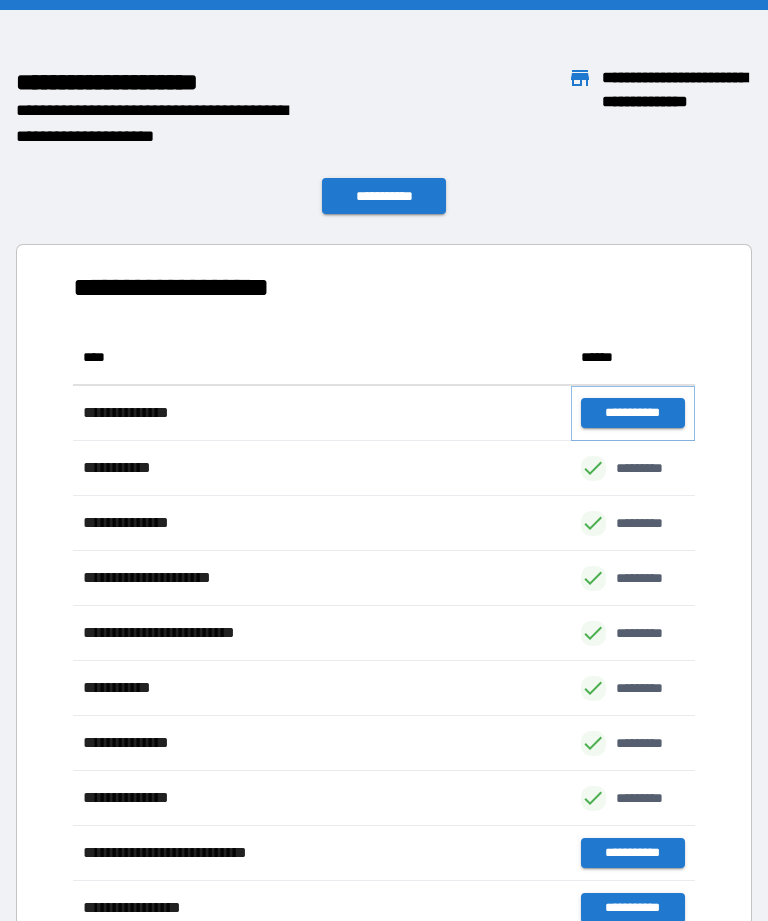 click on "**********" at bounding box center [633, 413] 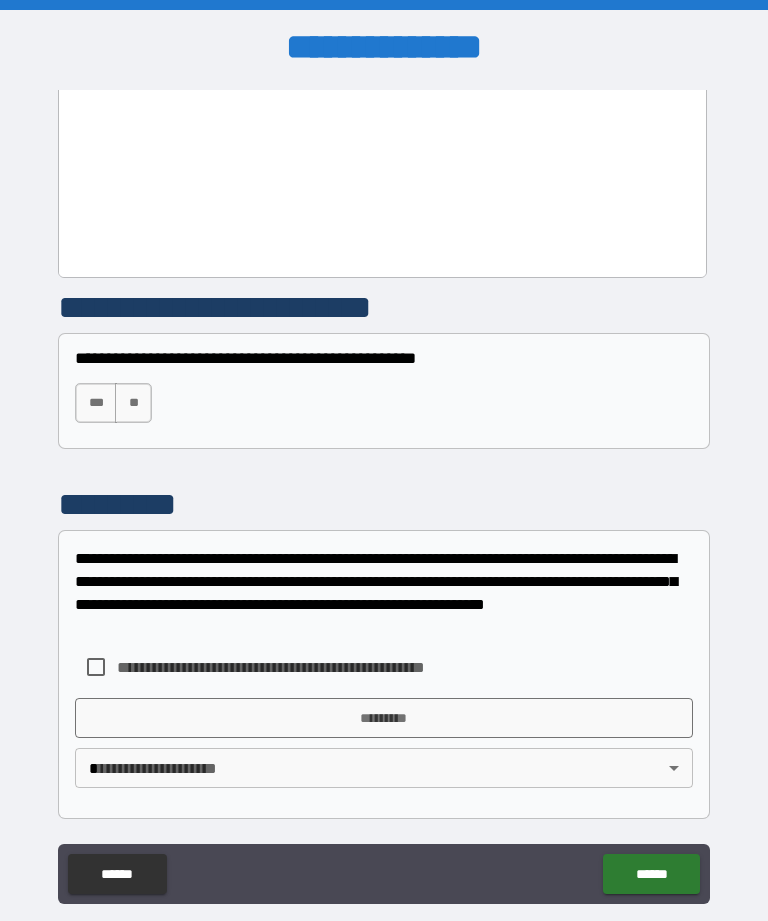 scroll, scrollTop: 682, scrollLeft: 0, axis: vertical 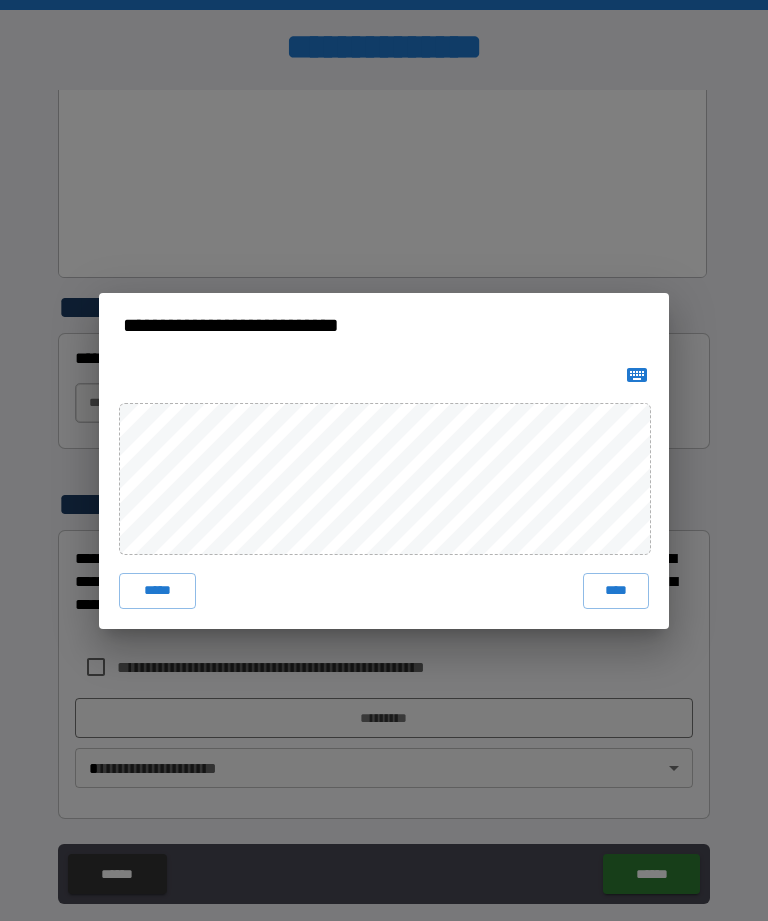 click on "****" at bounding box center [616, 591] 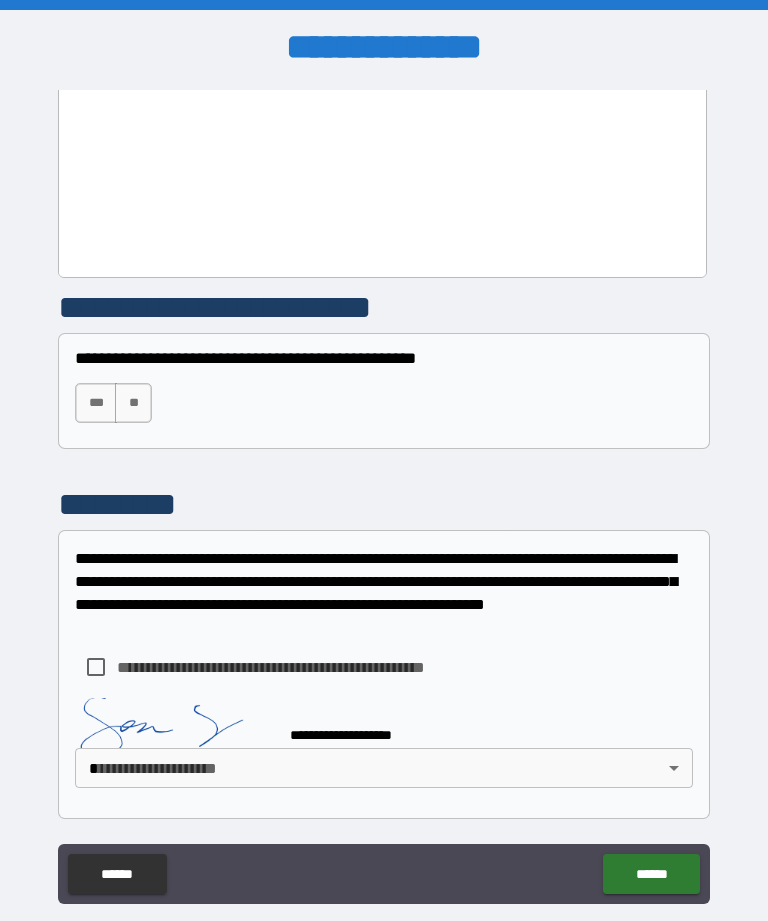 scroll, scrollTop: 672, scrollLeft: 0, axis: vertical 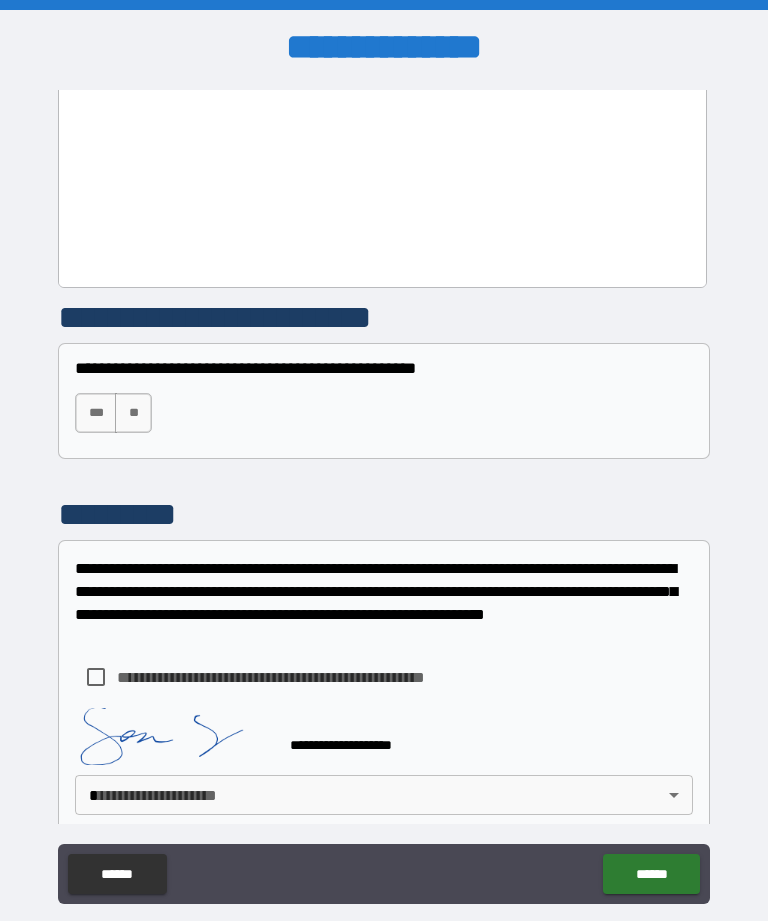 click on "***" at bounding box center [96, 413] 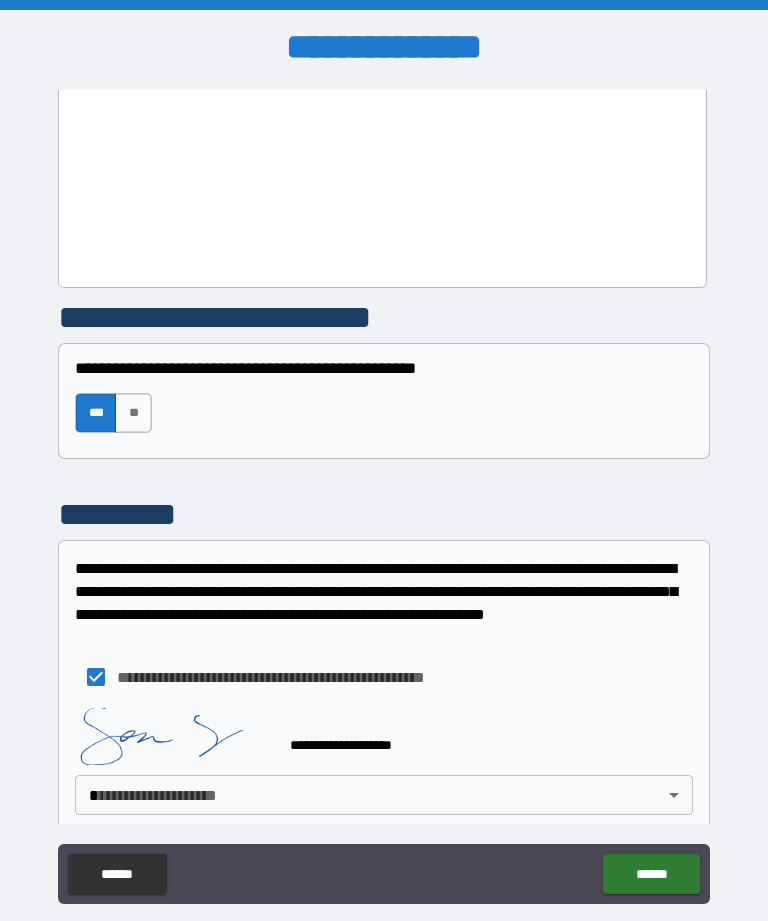 click on "**********" at bounding box center [384, 492] 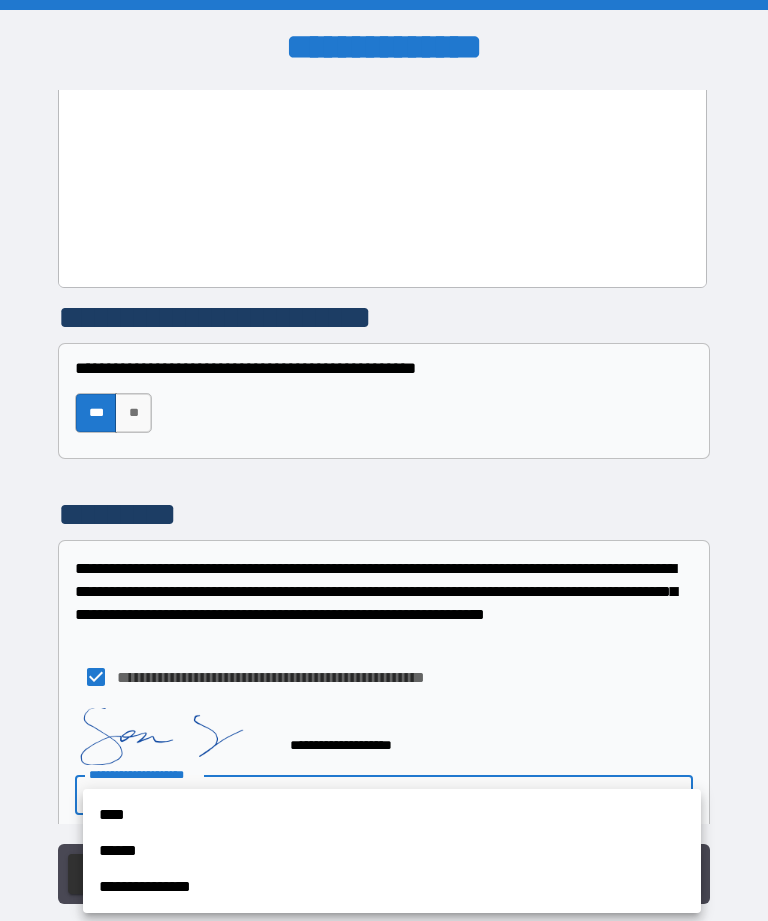 click on "****" at bounding box center [392, 815] 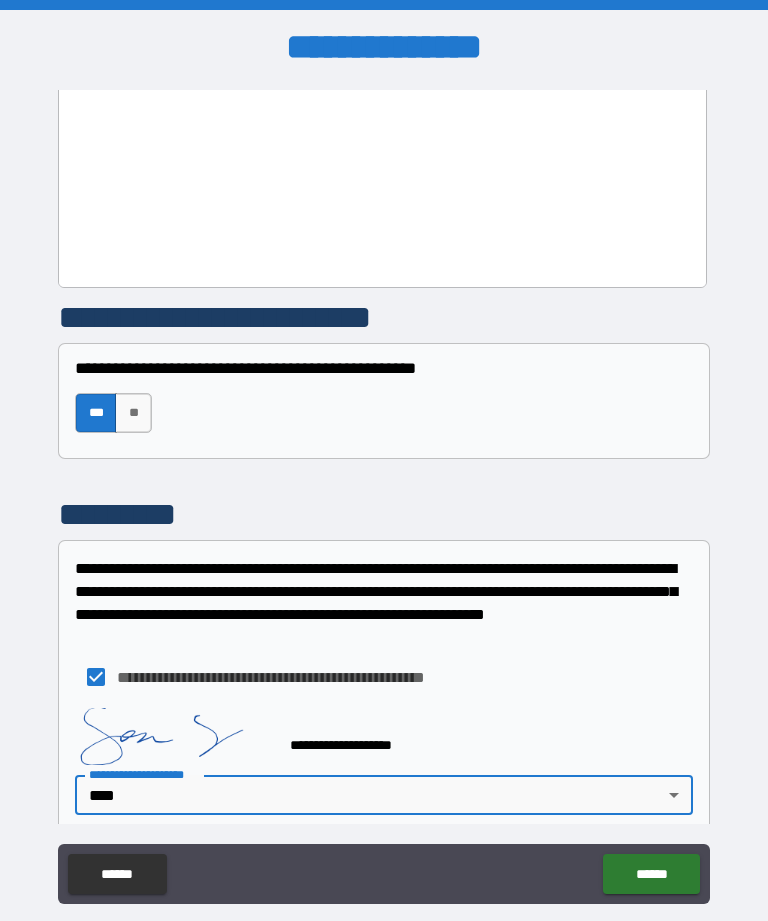 type on "****" 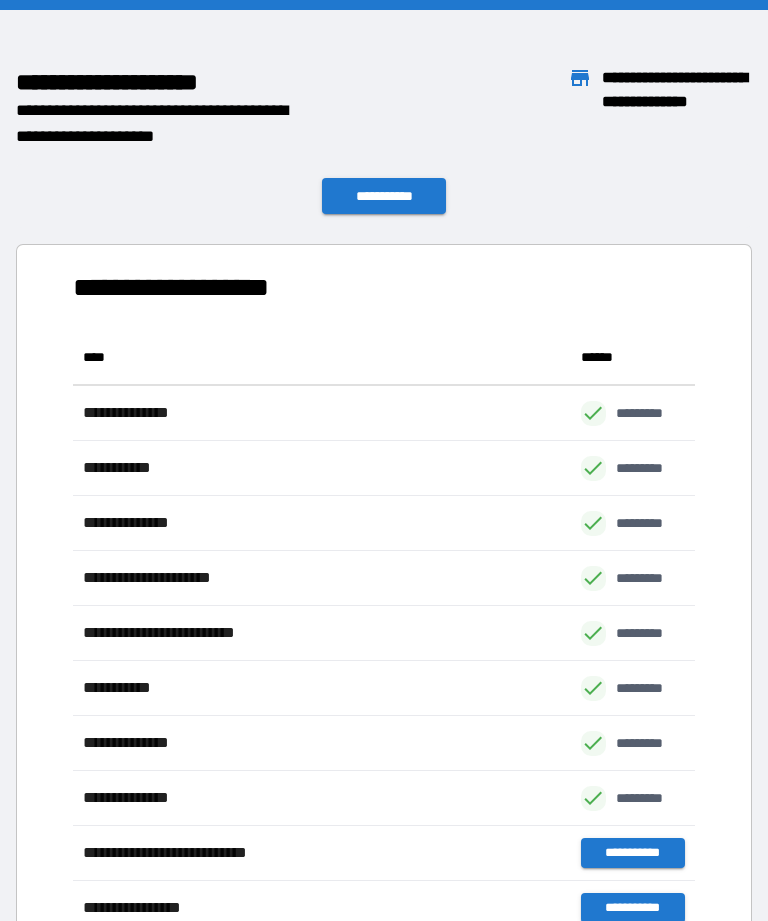 scroll, scrollTop: 936, scrollLeft: 622, axis: both 